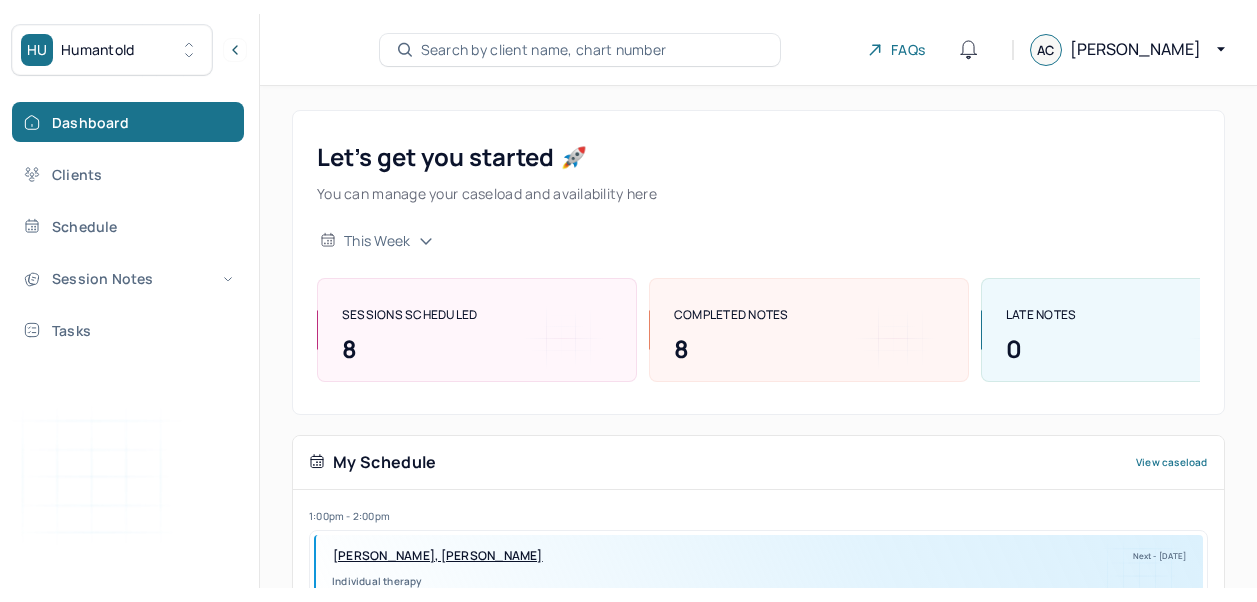 scroll, scrollTop: 0, scrollLeft: 0, axis: both 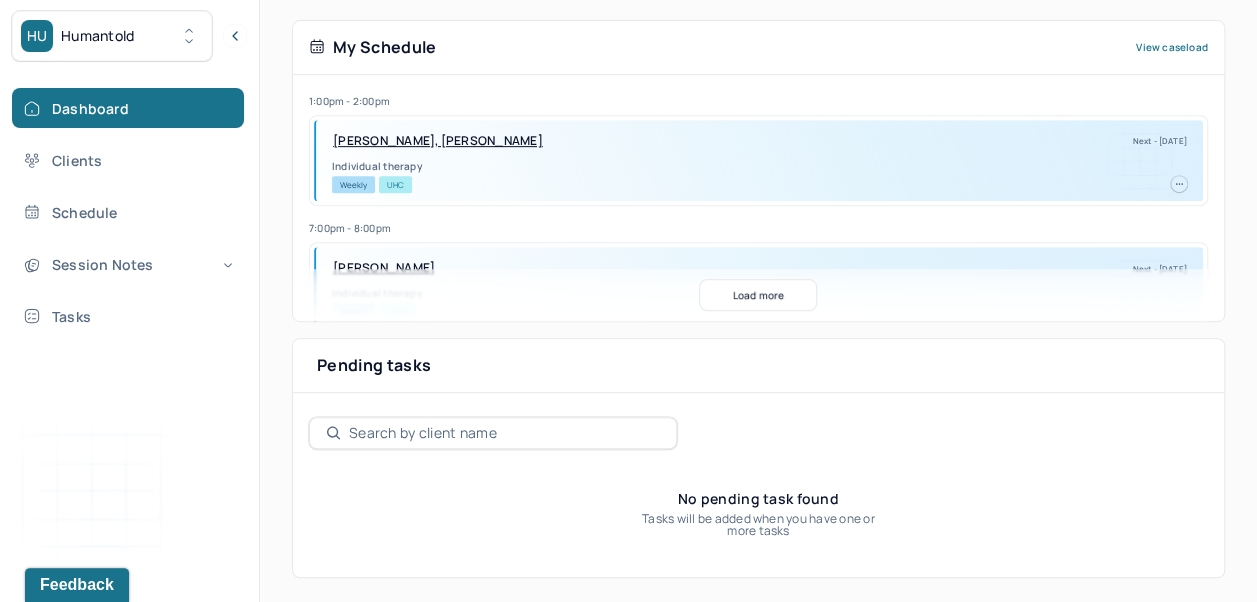 click on "Session Notes" at bounding box center [128, 264] 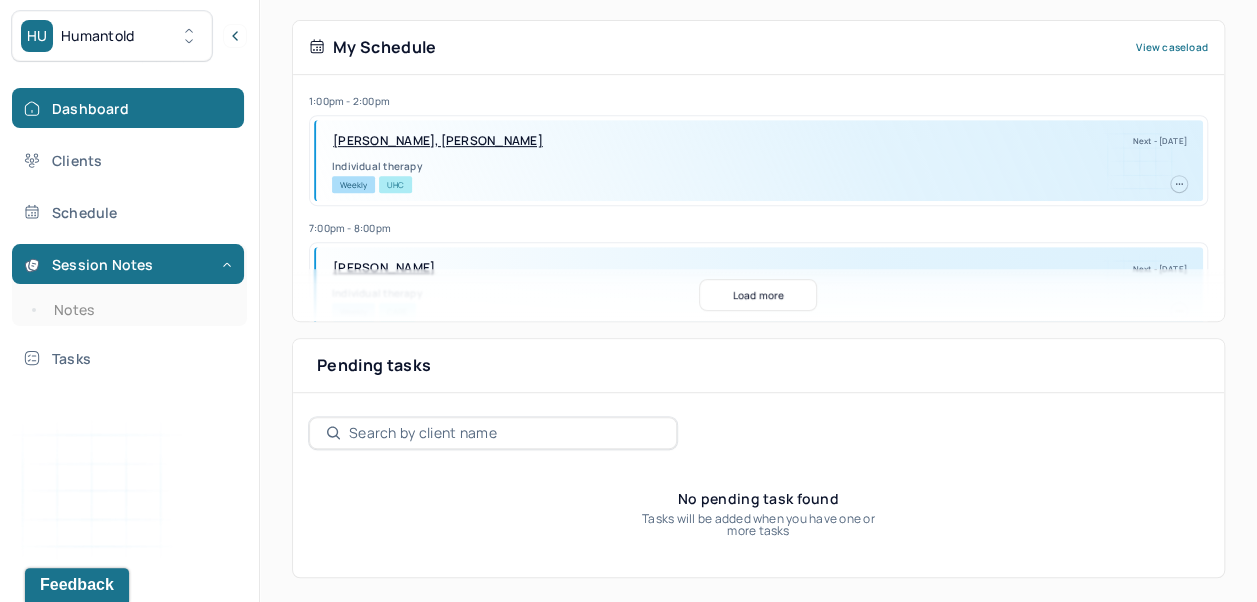 click on "Notes" at bounding box center [139, 310] 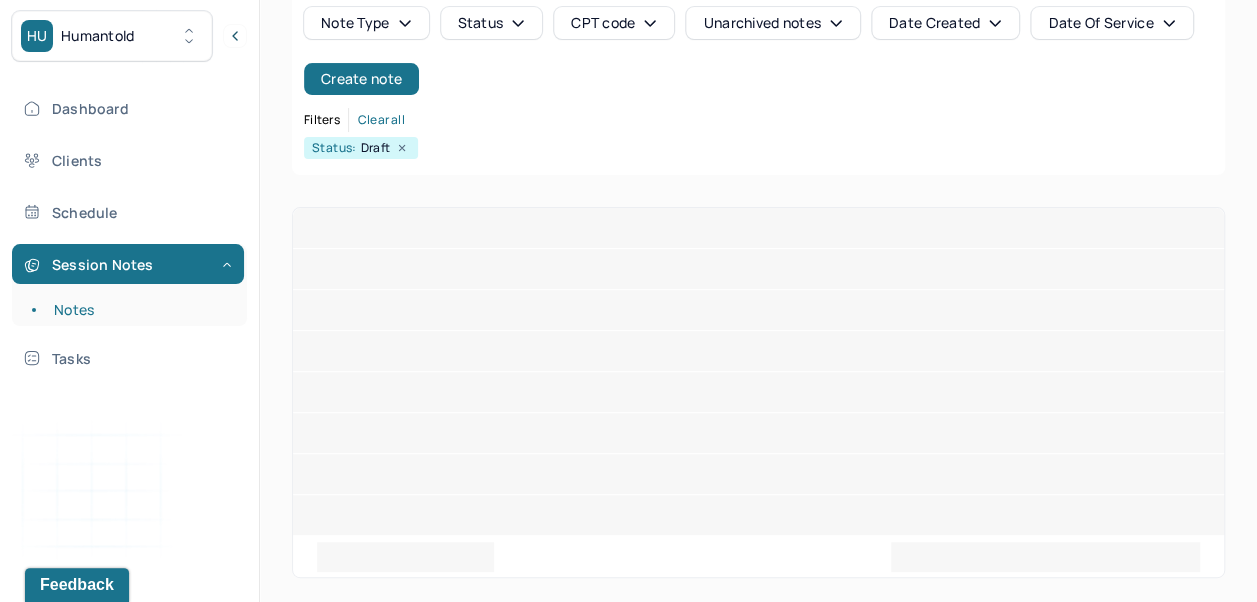 scroll, scrollTop: 56, scrollLeft: 0, axis: vertical 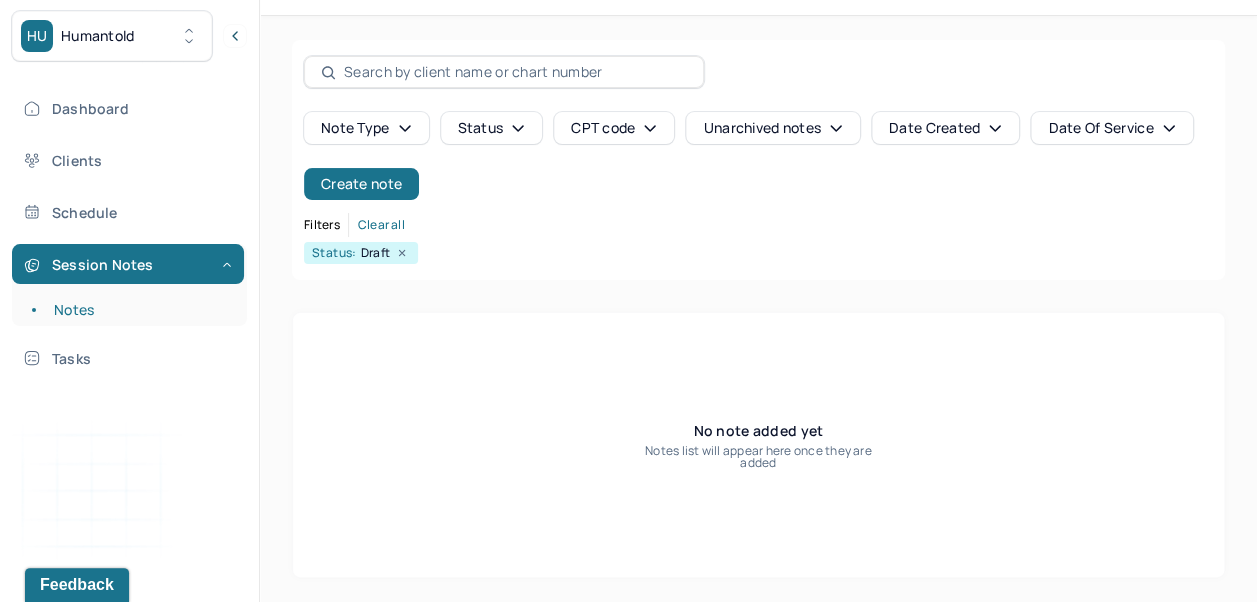 click on "Create note" at bounding box center [361, 184] 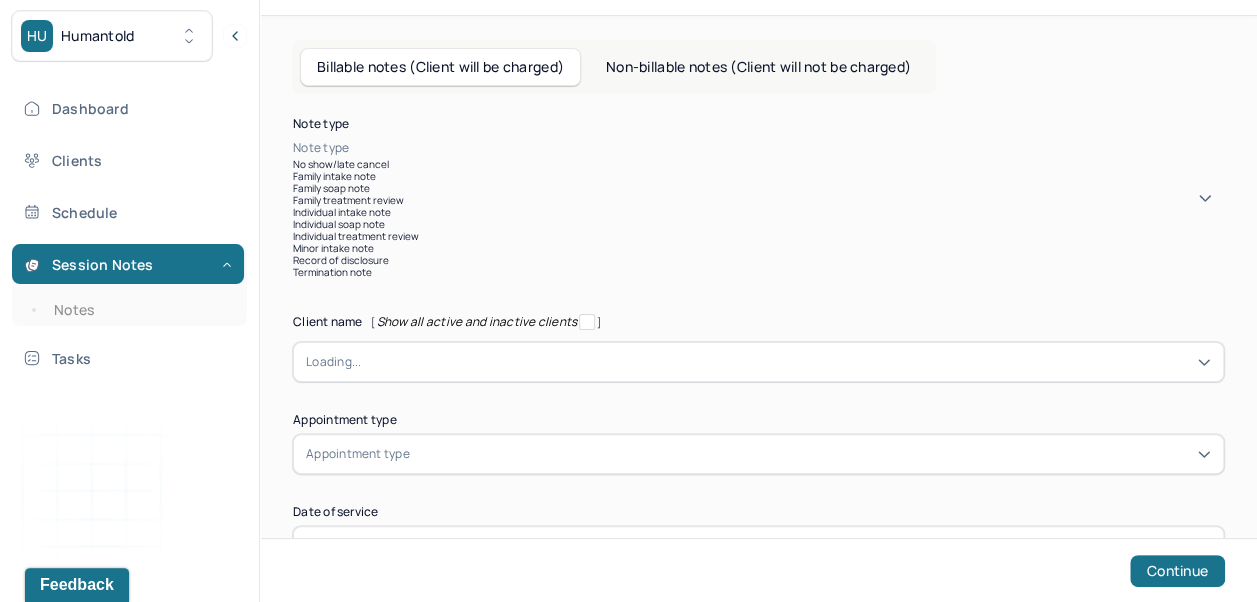 click on "Individual soap note" at bounding box center (758, 224) 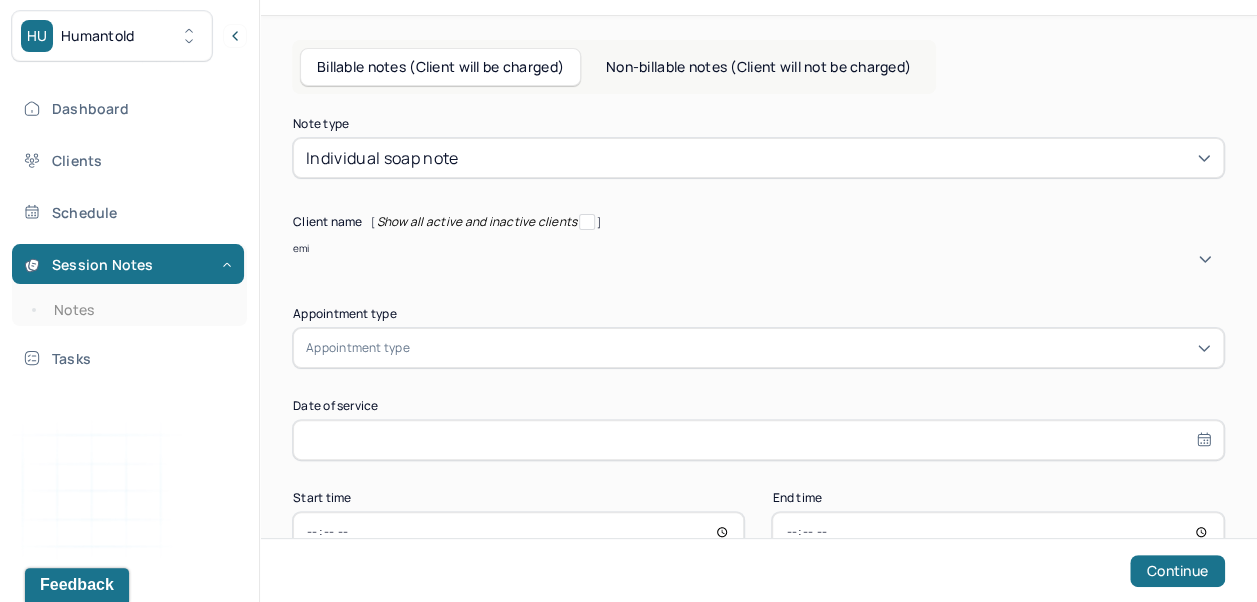 type on "[PERSON_NAME]" 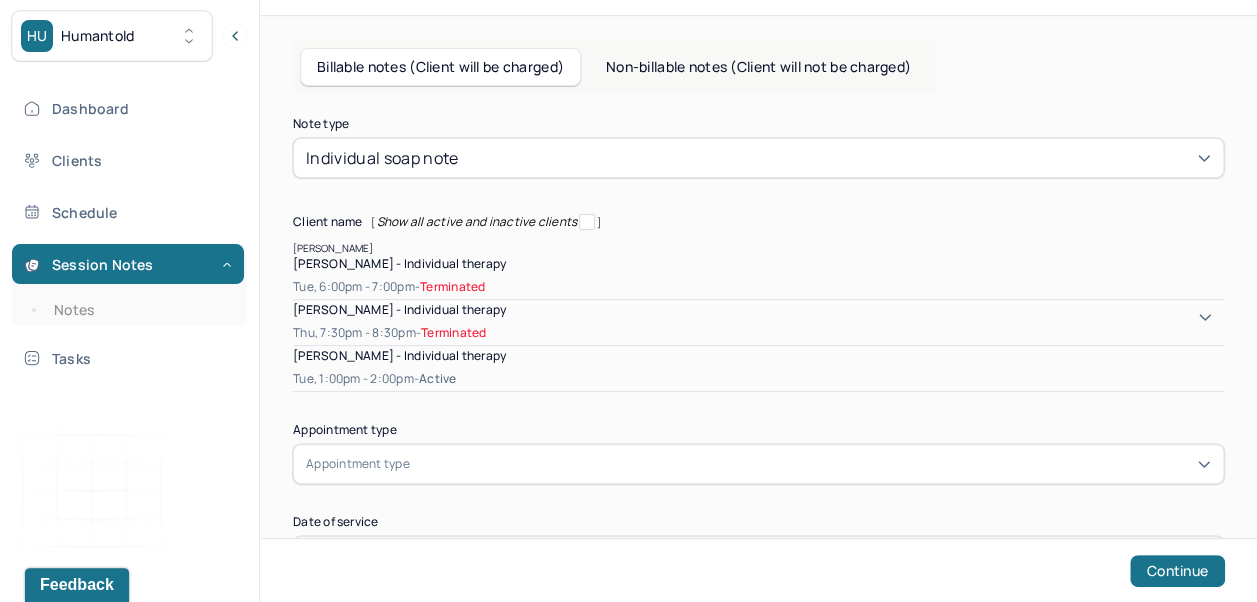 click on "[PERSON_NAME] - Individual therapy" at bounding box center (758, 355) 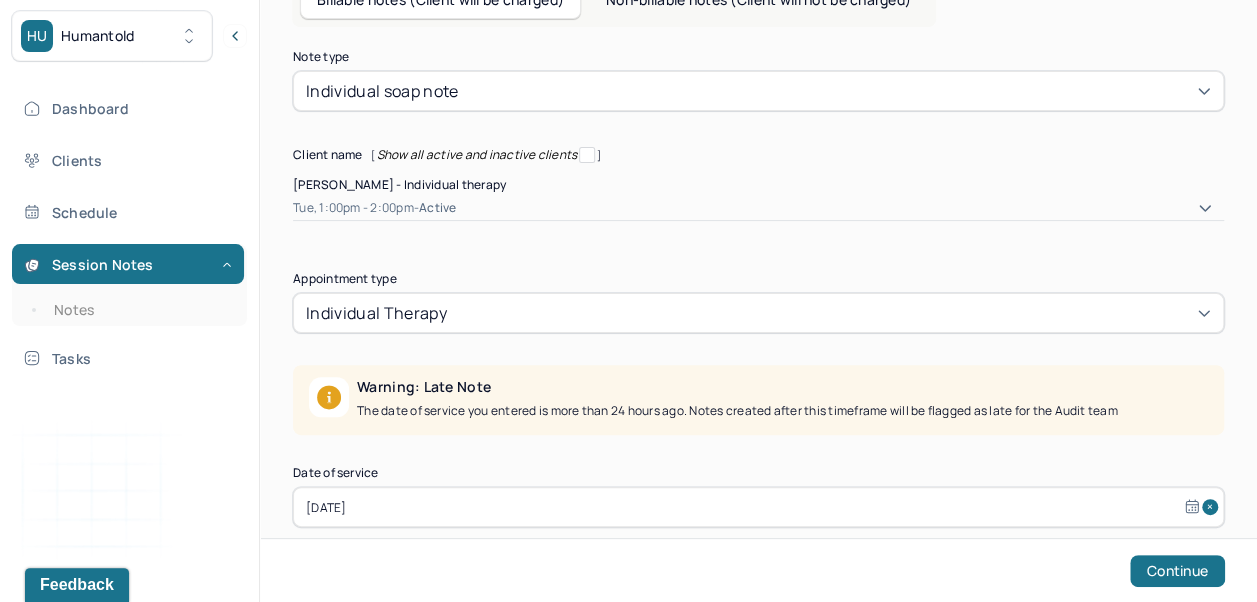 scroll, scrollTop: 228, scrollLeft: 0, axis: vertical 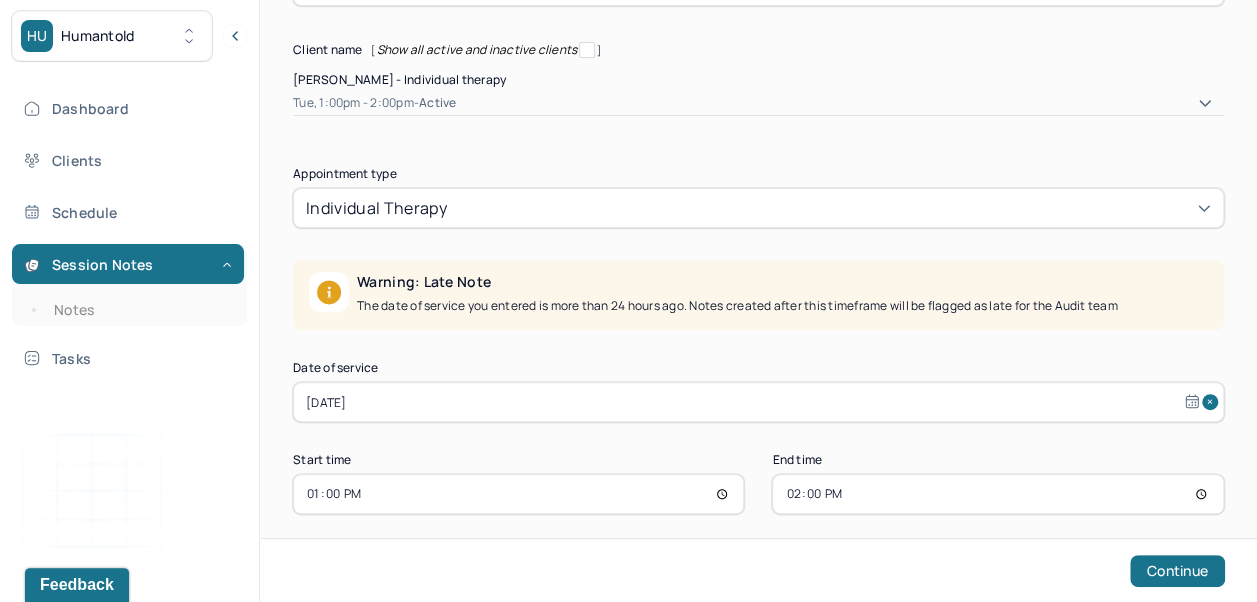 click on "[DATE]" at bounding box center (758, 402) 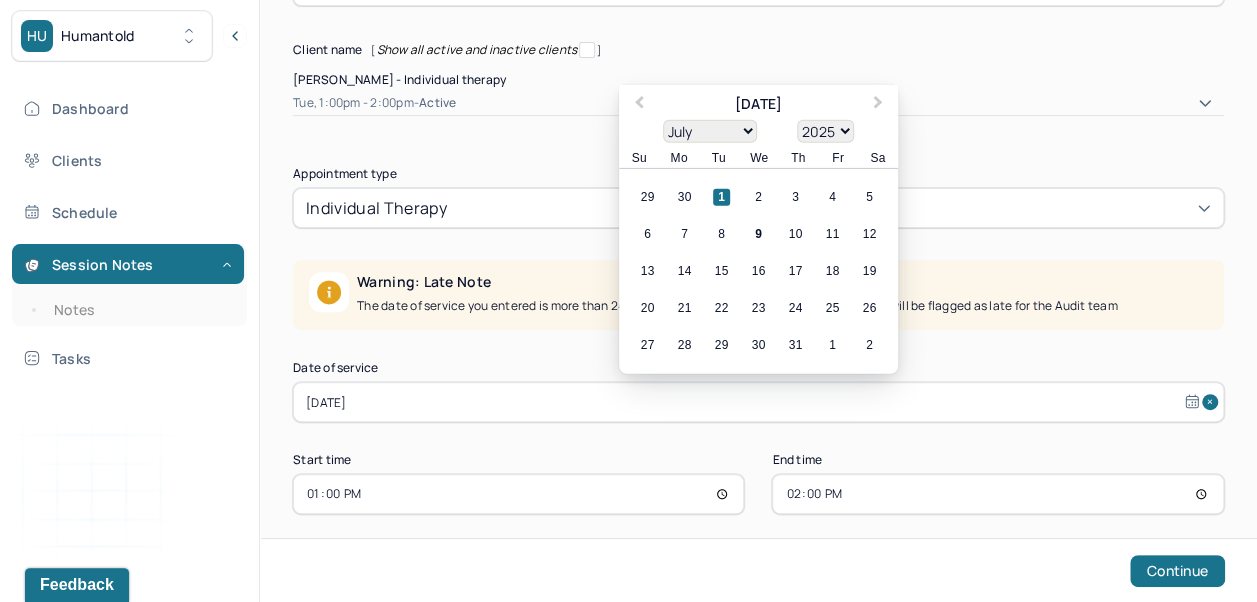 click on "9" at bounding box center (758, 234) 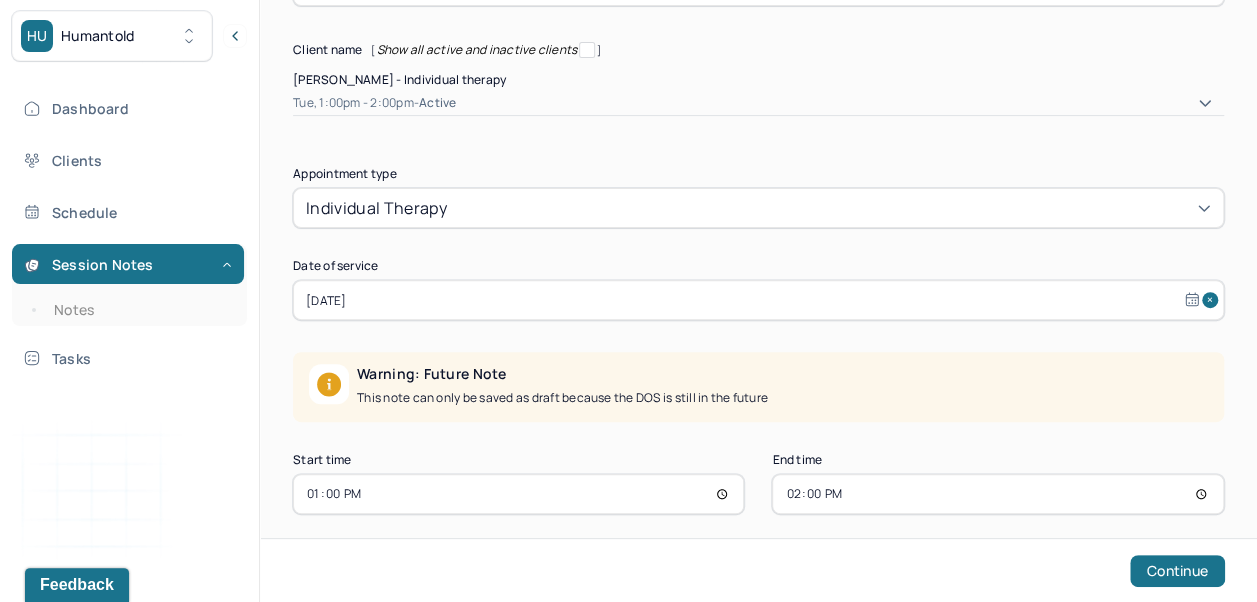 click on "13:00" at bounding box center (518, 494) 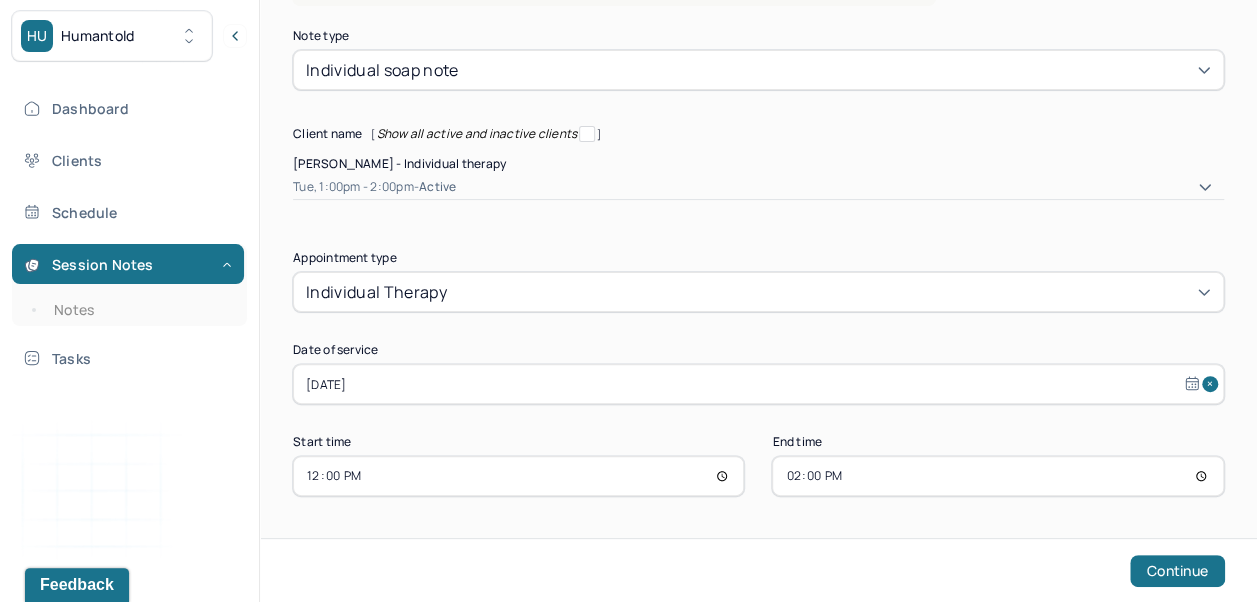scroll, scrollTop: 126, scrollLeft: 0, axis: vertical 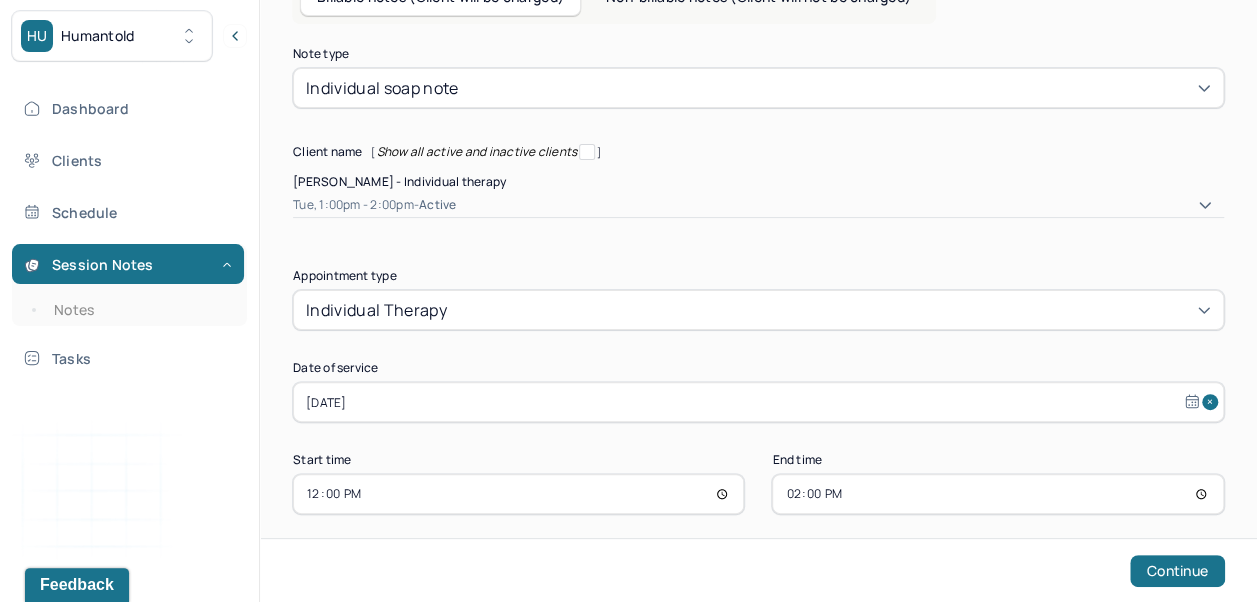 click on "14:00" at bounding box center (997, 494) 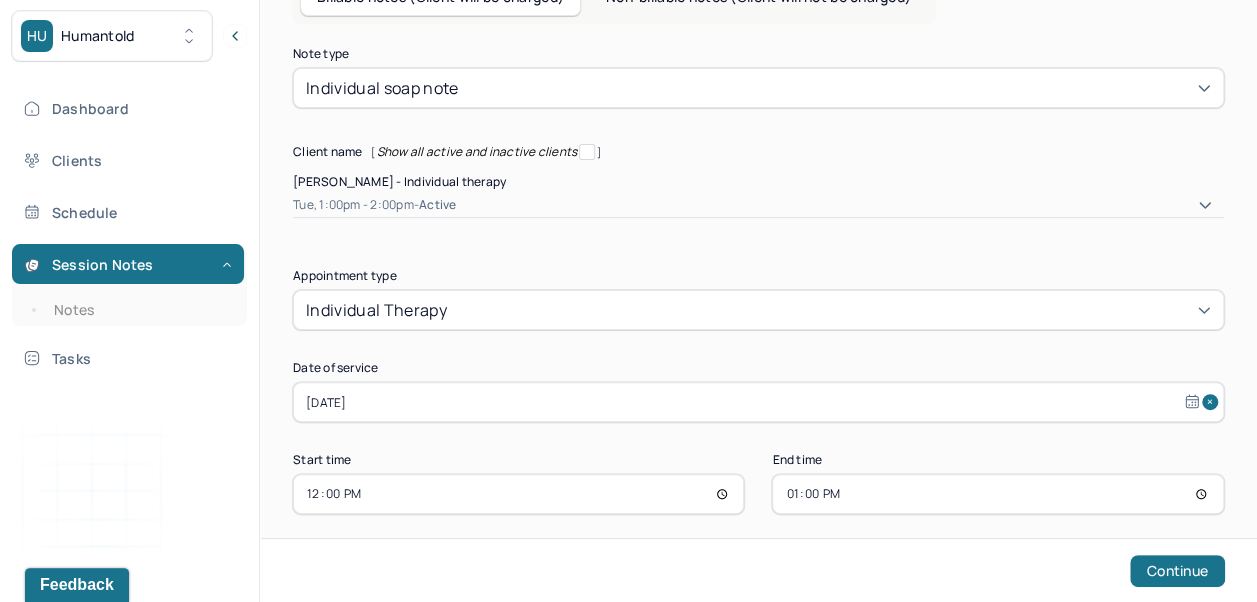 click on "Continue" at bounding box center [1177, 571] 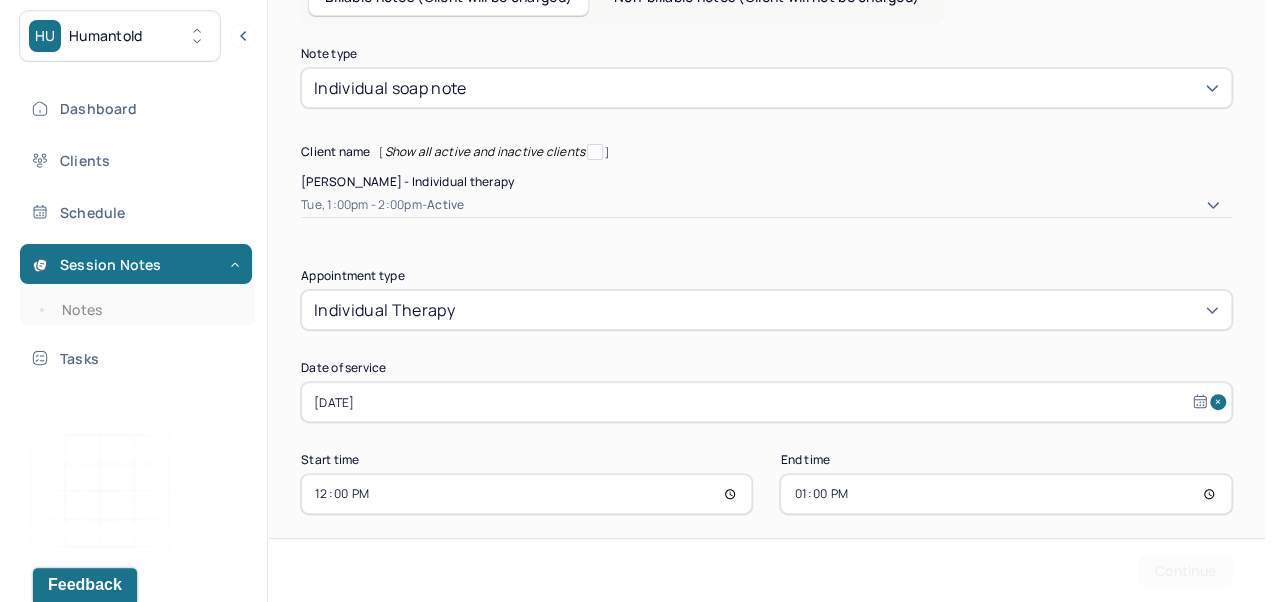 scroll, scrollTop: 0, scrollLeft: 0, axis: both 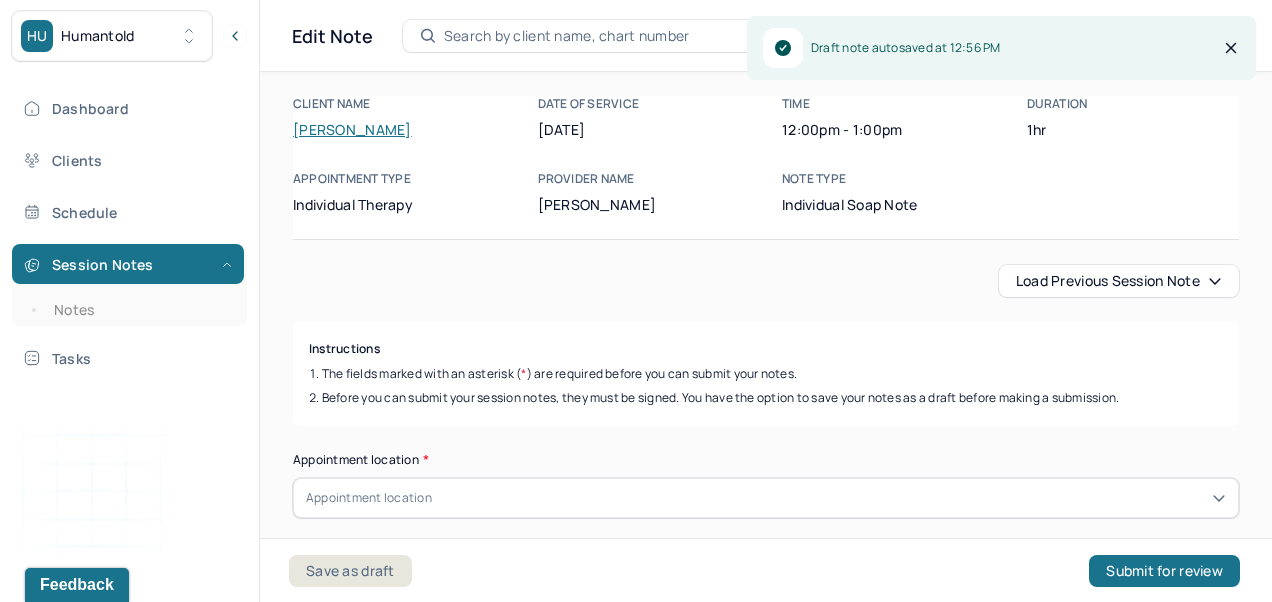 click on "Load previous session note" at bounding box center [1119, 281] 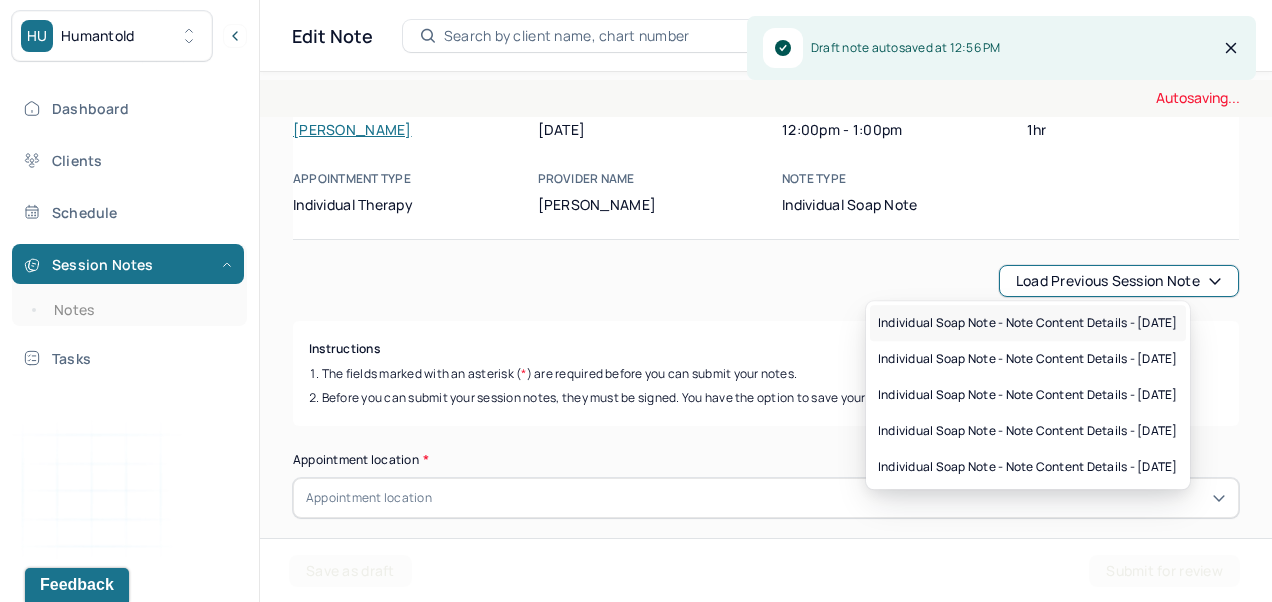 click on "Individual soap note   - Note content Details -   [DATE]" at bounding box center [1028, 323] 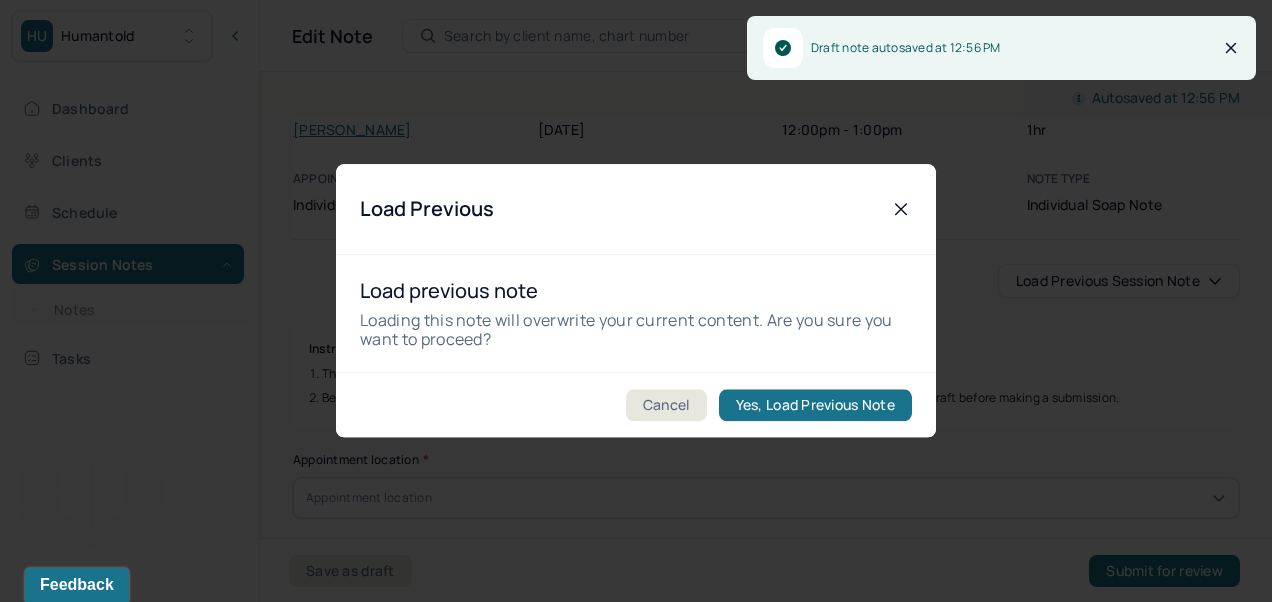 click on "Yes, Load Previous Note" at bounding box center [815, 406] 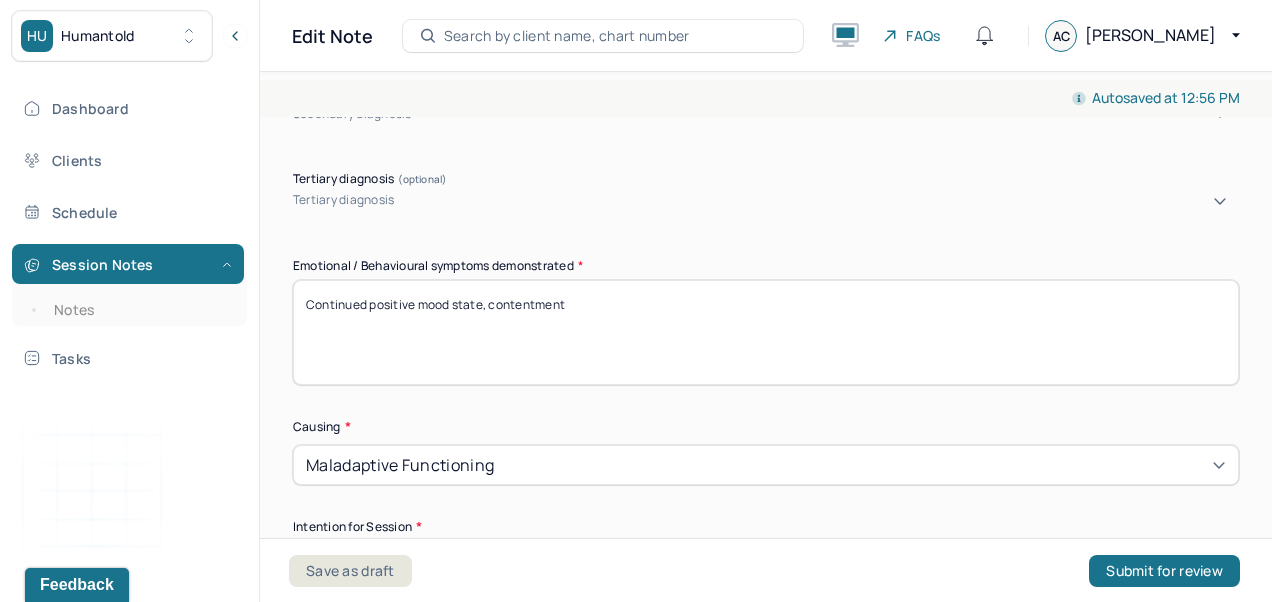 scroll, scrollTop: 916, scrollLeft: 0, axis: vertical 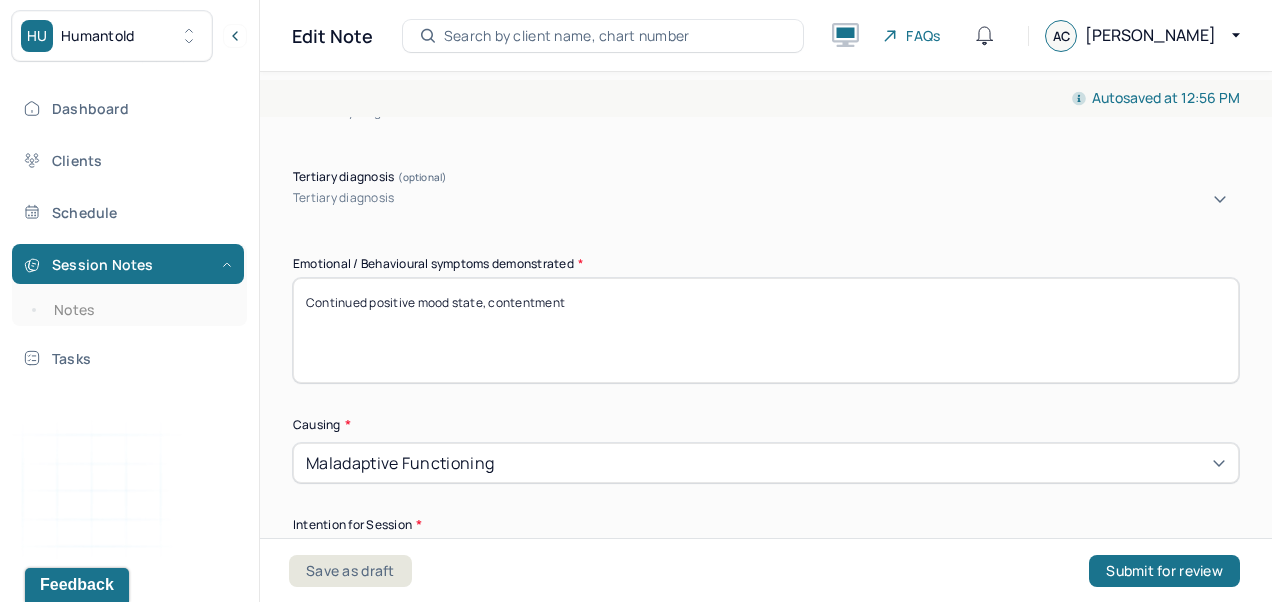 click on "Continued positive mood state, contentment" at bounding box center [766, 330] 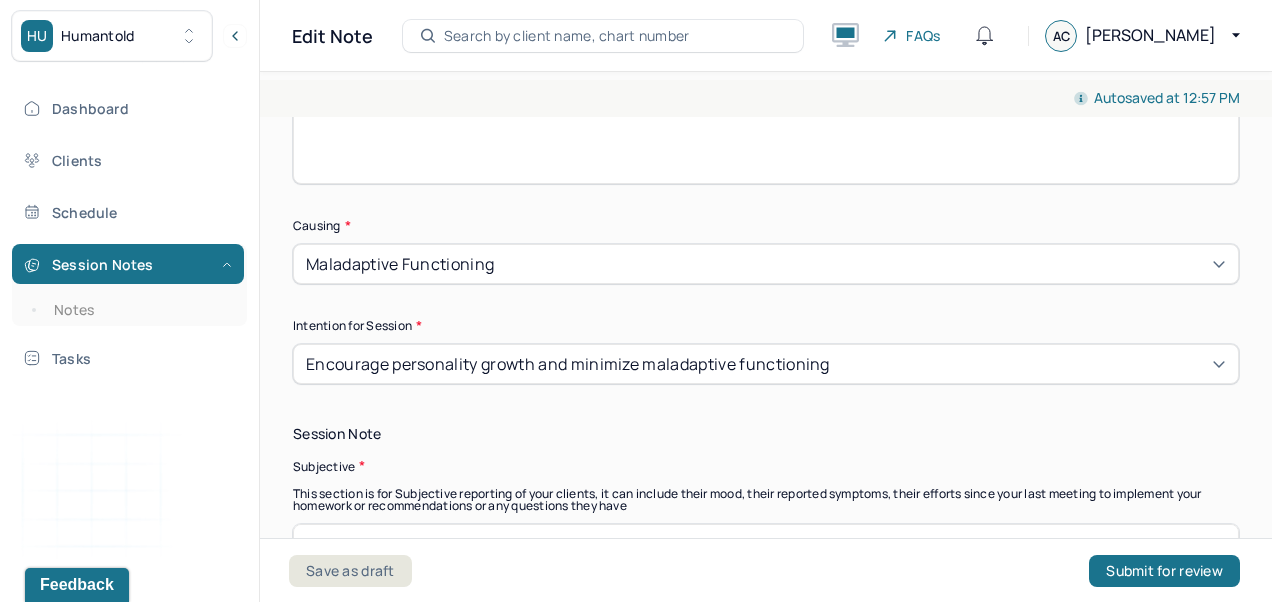 scroll, scrollTop: 1264, scrollLeft: 0, axis: vertical 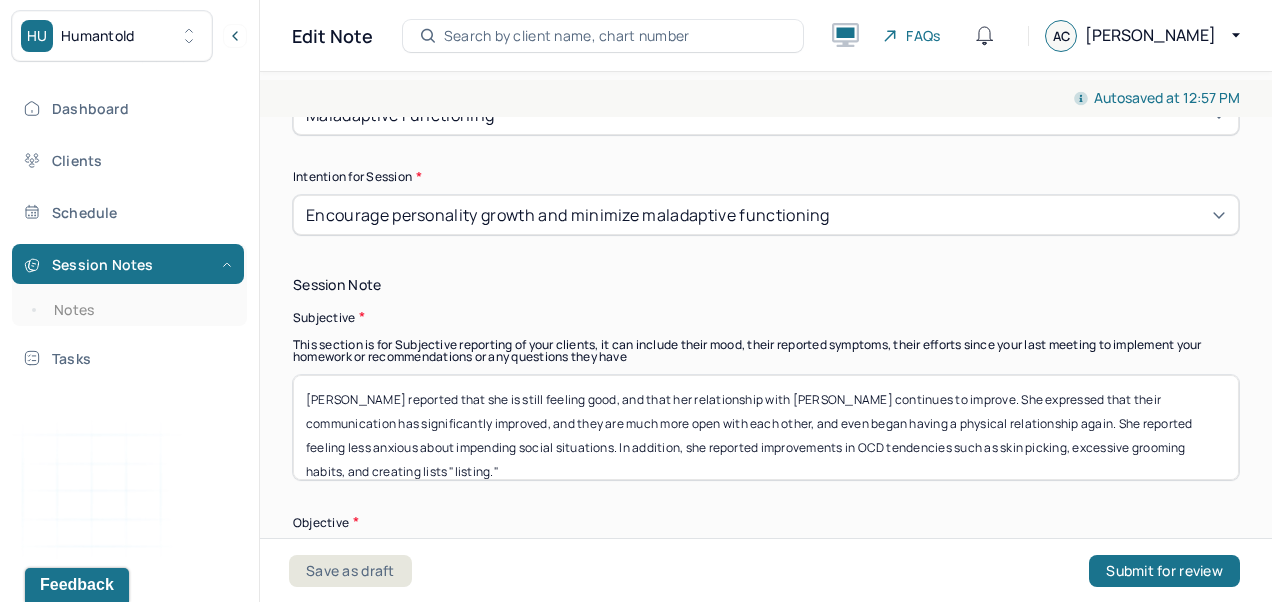 type on "Contentment, uncertainty" 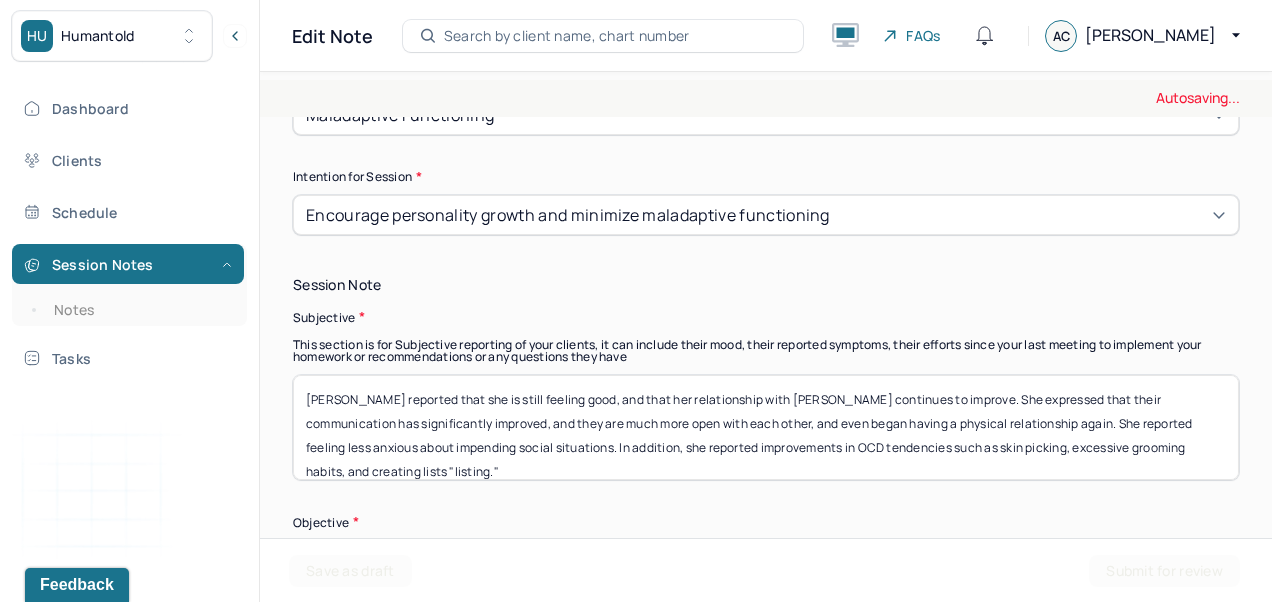 click on "[PERSON_NAME] reported that she is still feeling good, and that her relationship with [PERSON_NAME] continues to improve. She expressed that their communication has significantly improved, and they are much more open with each other, and even began having a physical relationship again. She reported feeling less anxious about impending social situations. In addition, she reported improvements in OCD tendencies such as skin picking, excessive grooming habits, and creating lists "listing."" at bounding box center [766, 427] 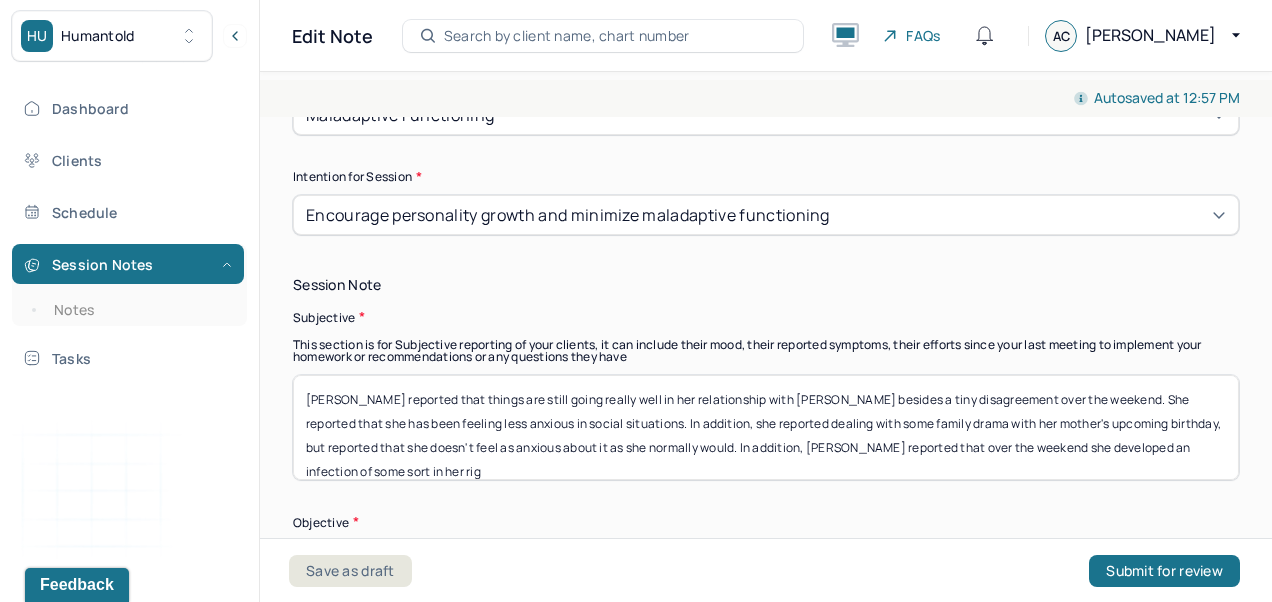 scroll, scrollTop: 0, scrollLeft: 0, axis: both 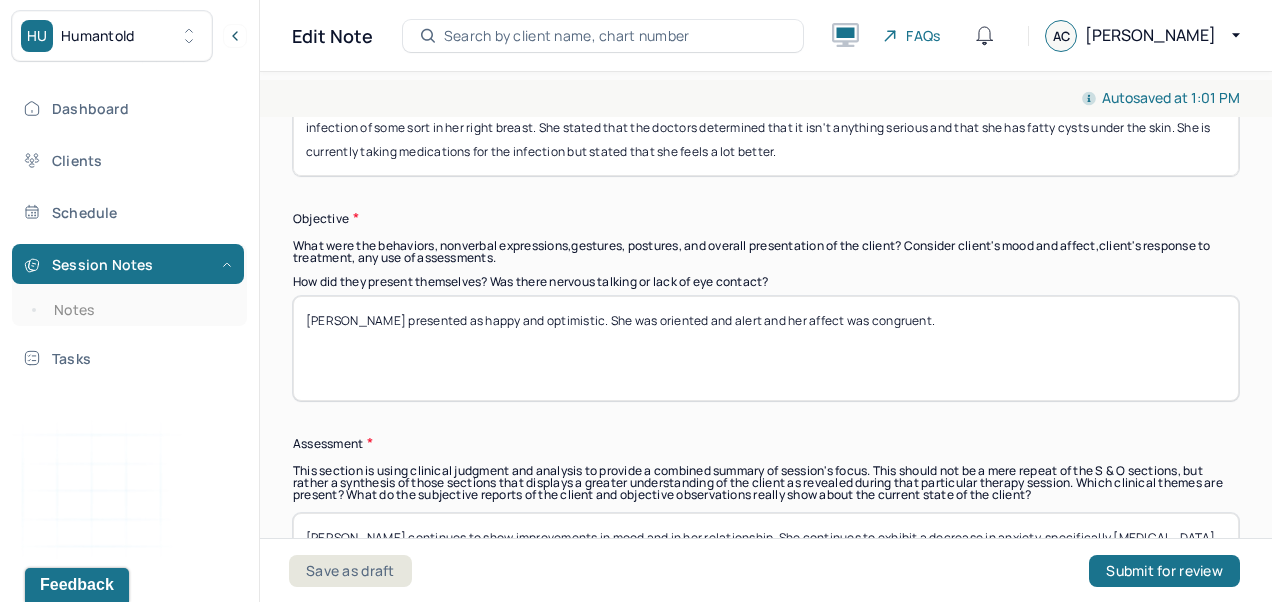 type on "[PERSON_NAME] reported that things are still going really well in her relationship with [PERSON_NAME] besides a tiny disagreement over the weekend. She reported that she has been feeling less anxious in social situations. In addition, she reported dealing with some family drama with her mother's upcoming birthday but reported that she doesn't feel as anxious about it as she normally would. In addition, [PERSON_NAME] reported that over the weekend she developed an infection of some sort in her right breast. She stated that the doctors determined that it isn't anything serious and that she has fatty cysts under the skin. She is currently taking medications for the infection but stated that she feels a lot better." 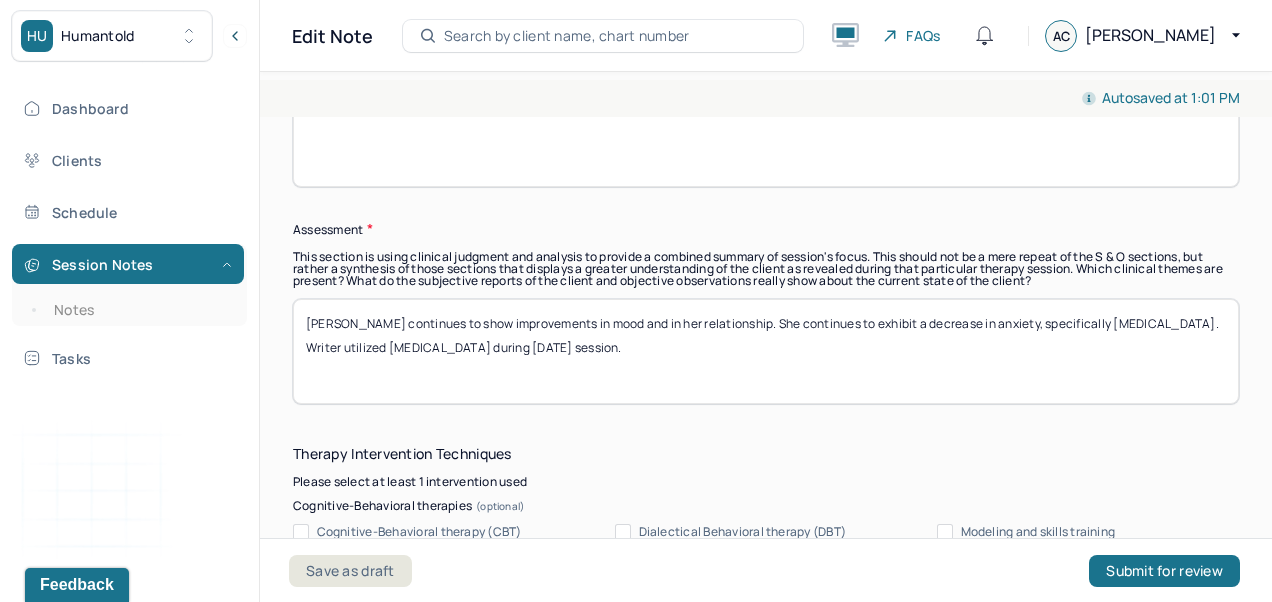 scroll, scrollTop: 1904, scrollLeft: 0, axis: vertical 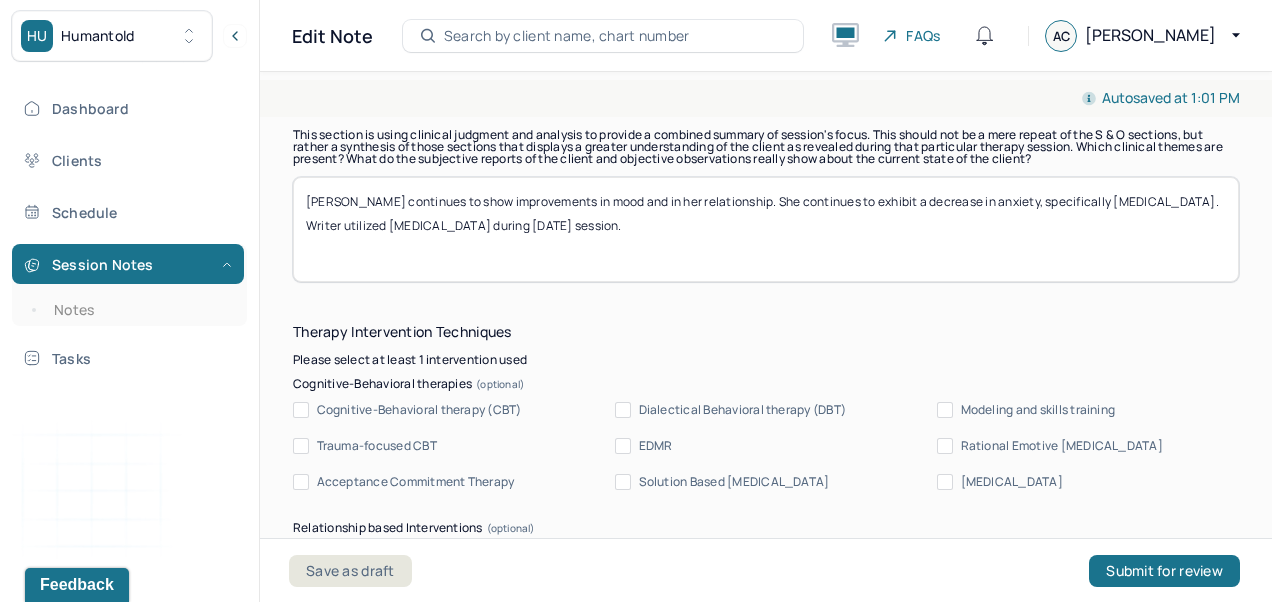 type on "Emmy was oriented and alert and presented as well-groomed. Her mood was euthymic, and her affect was congruent." 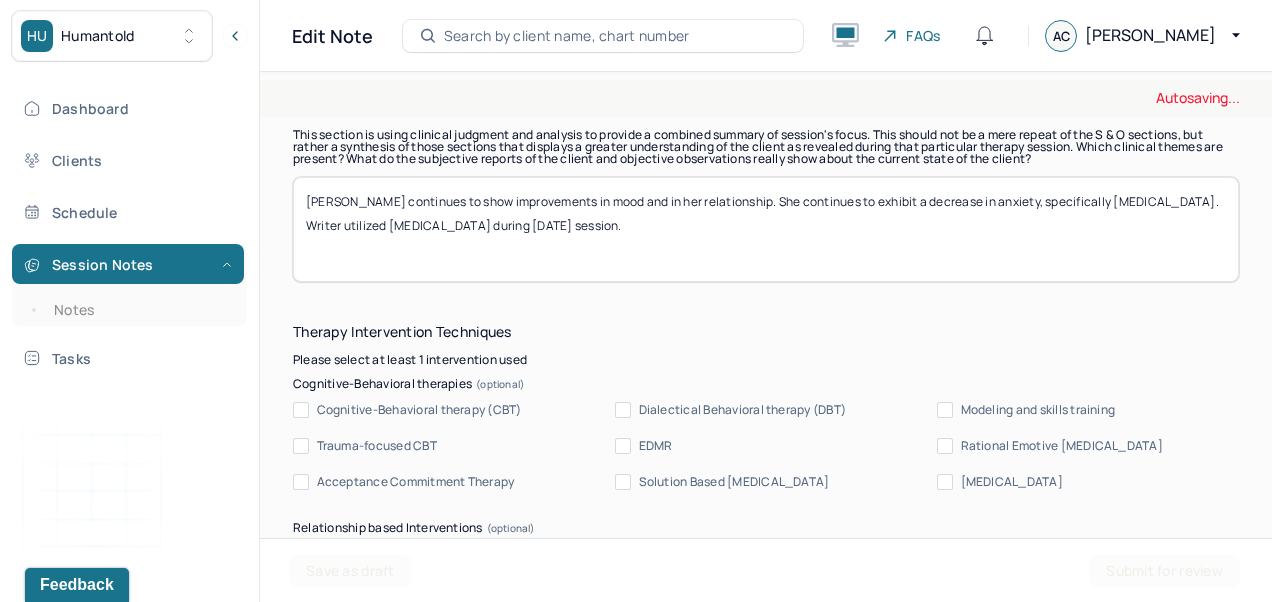 click on "[PERSON_NAME] continues to show improvements in mood and in her relationship. She continues to exhibit a decrease in anxiety, specifically [MEDICAL_DATA]. Writer utilized [MEDICAL_DATA] during [DATE] session." at bounding box center (766, 229) 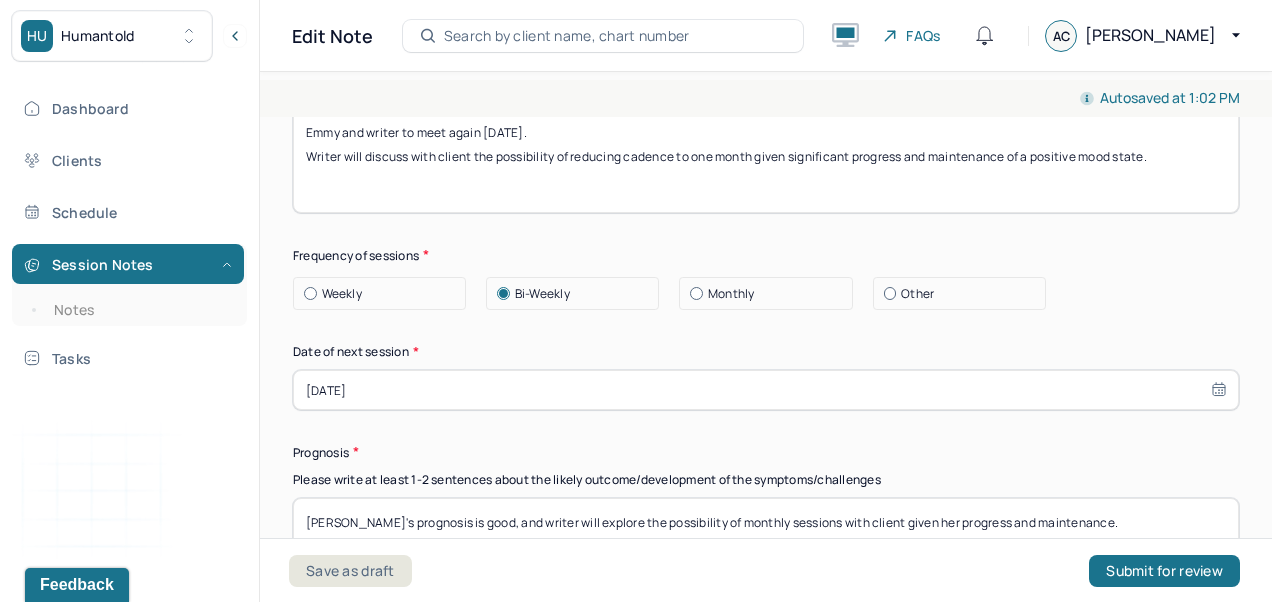 scroll, scrollTop: 2733, scrollLeft: 0, axis: vertical 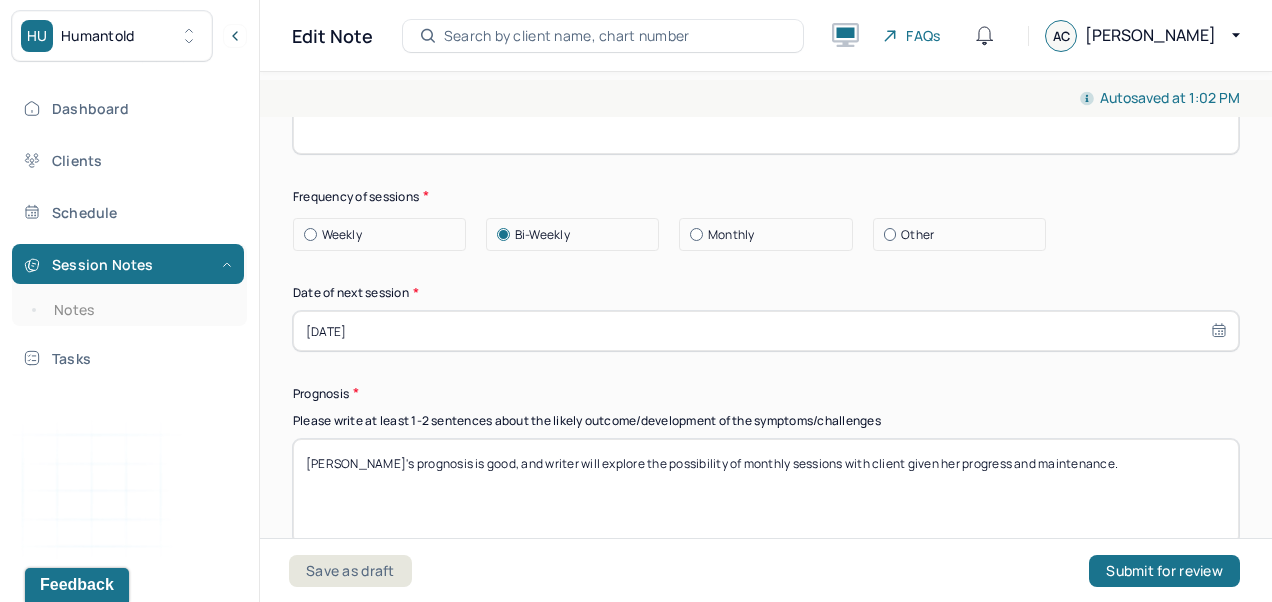 type on "Emmy continues to show improvements in mood and outlook. She continues to navigate issues that arise in her relationships and continues to practice self-awareness and healthy communication. Writer utilized [MEDICAL_DATA] with client." 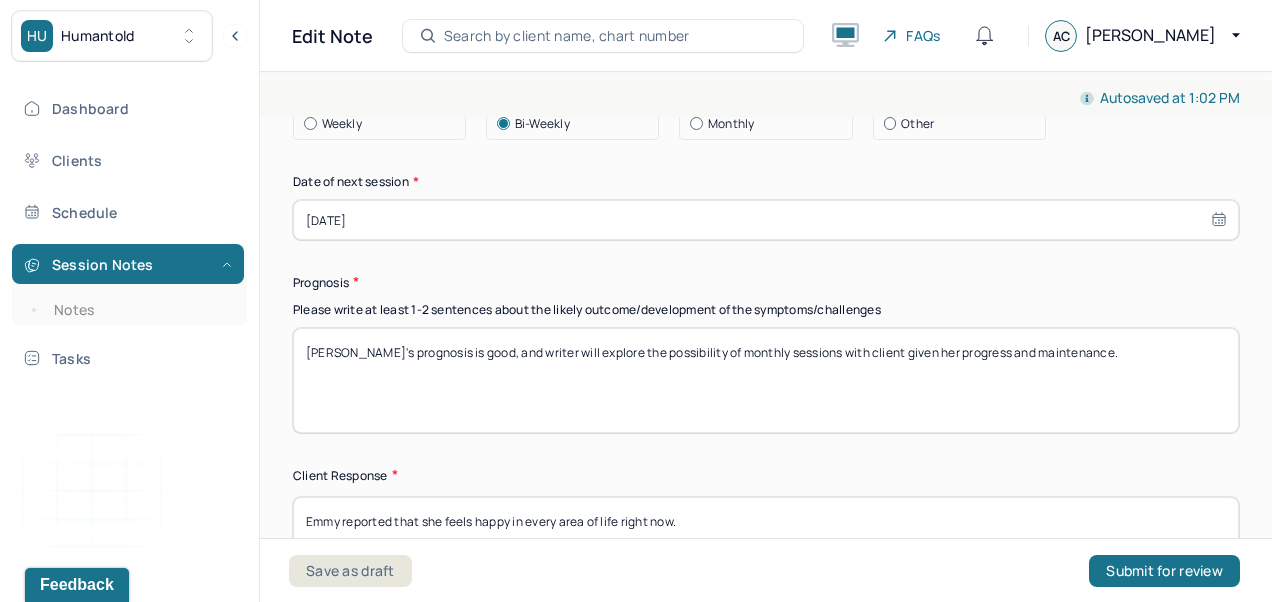 scroll, scrollTop: 2943, scrollLeft: 0, axis: vertical 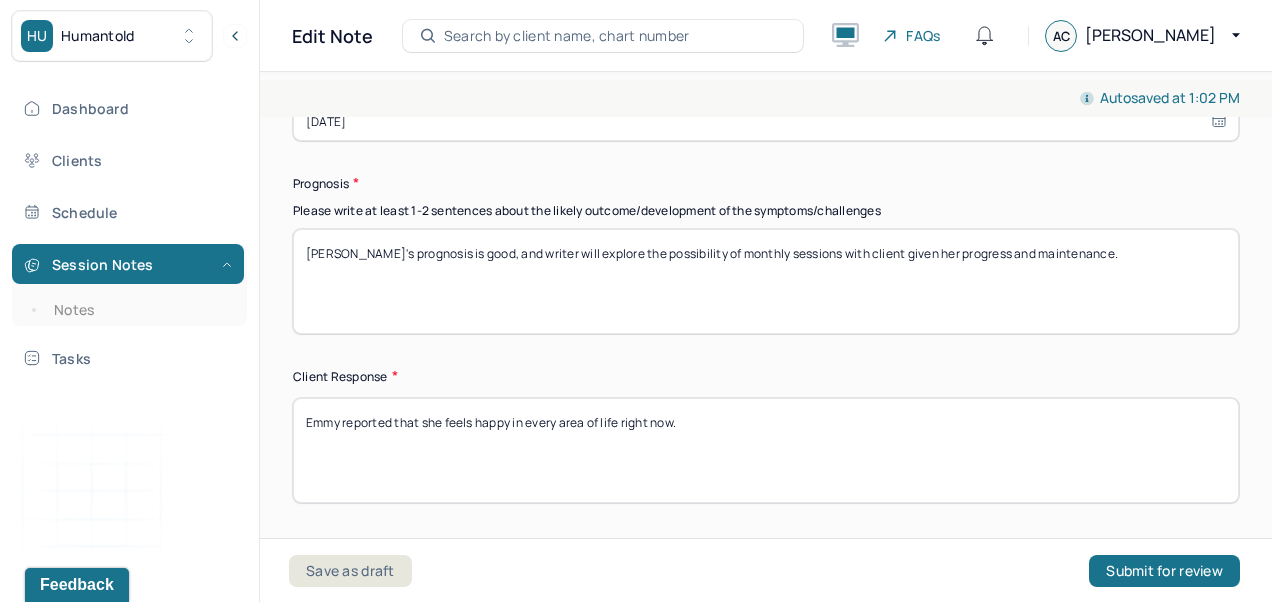 type on "Emmy and writer to meet again [DATE]." 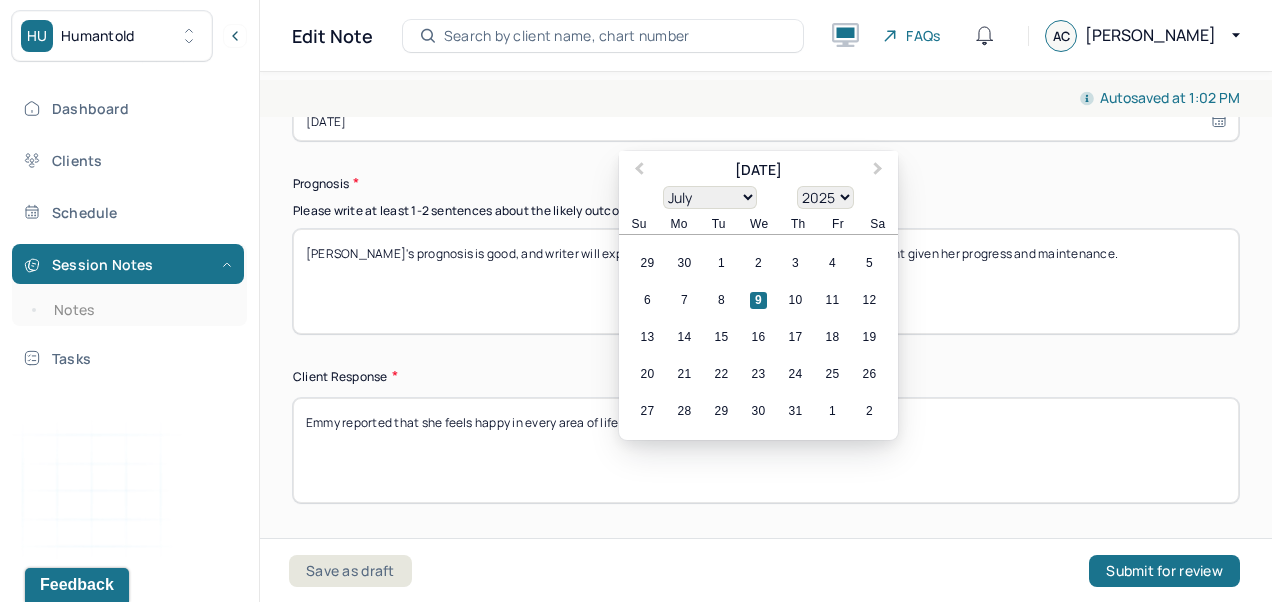 click on "22" at bounding box center (721, 375) 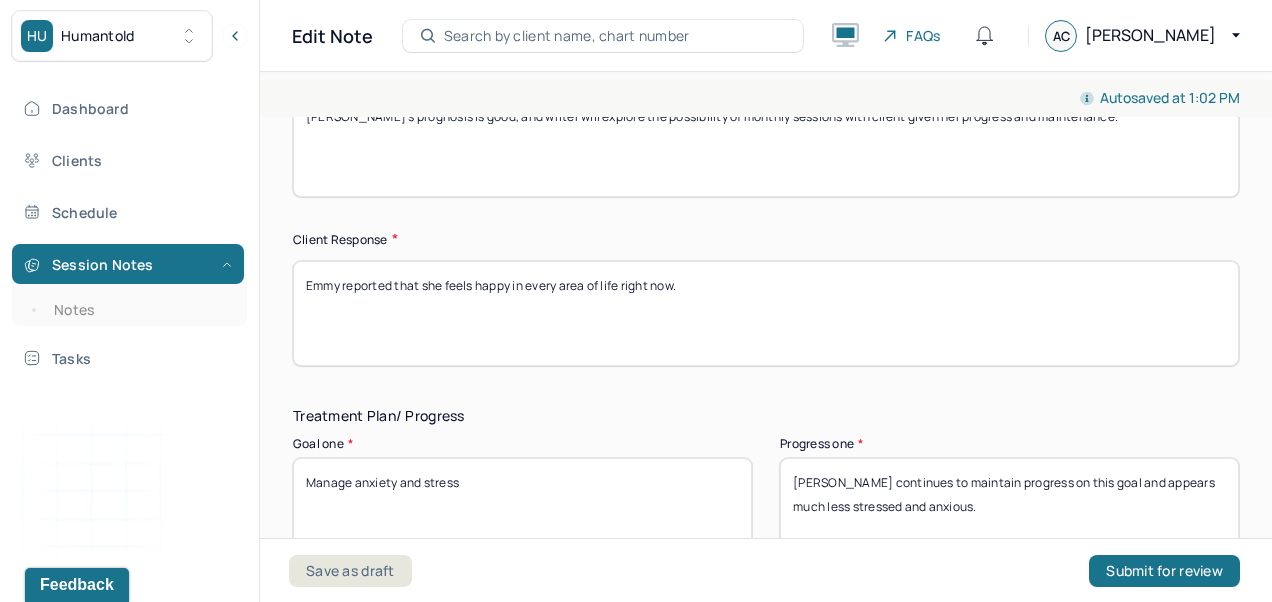 scroll, scrollTop: 3083, scrollLeft: 0, axis: vertical 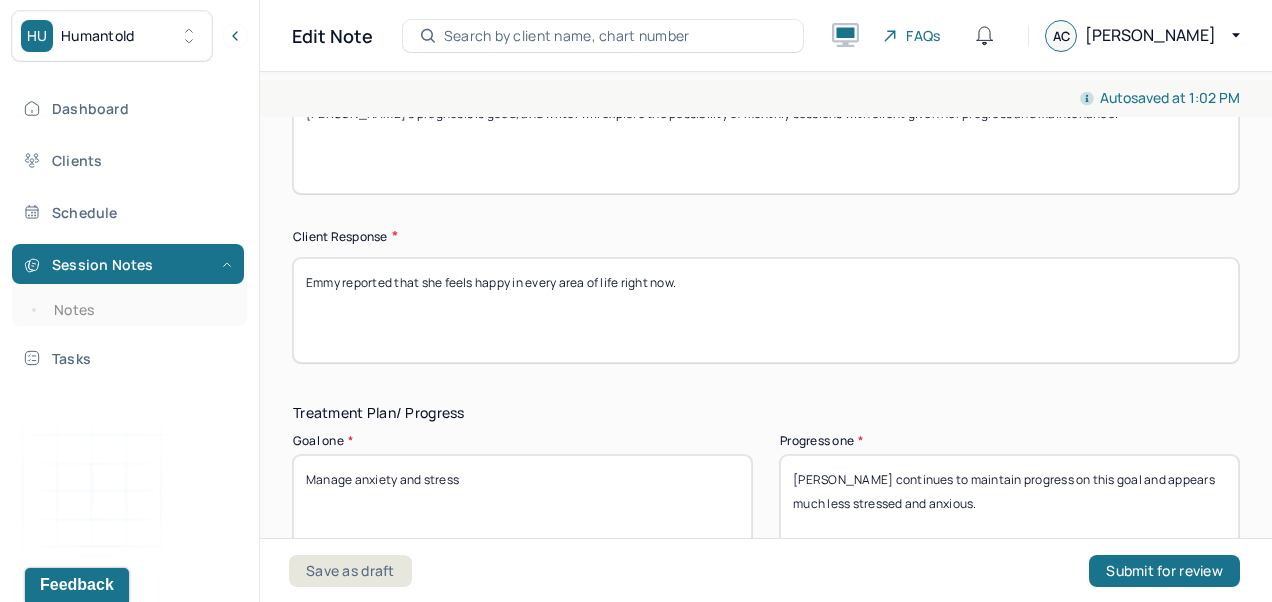 click on "Emmy reported that she feels happy in every area of life right now." at bounding box center [766, 310] 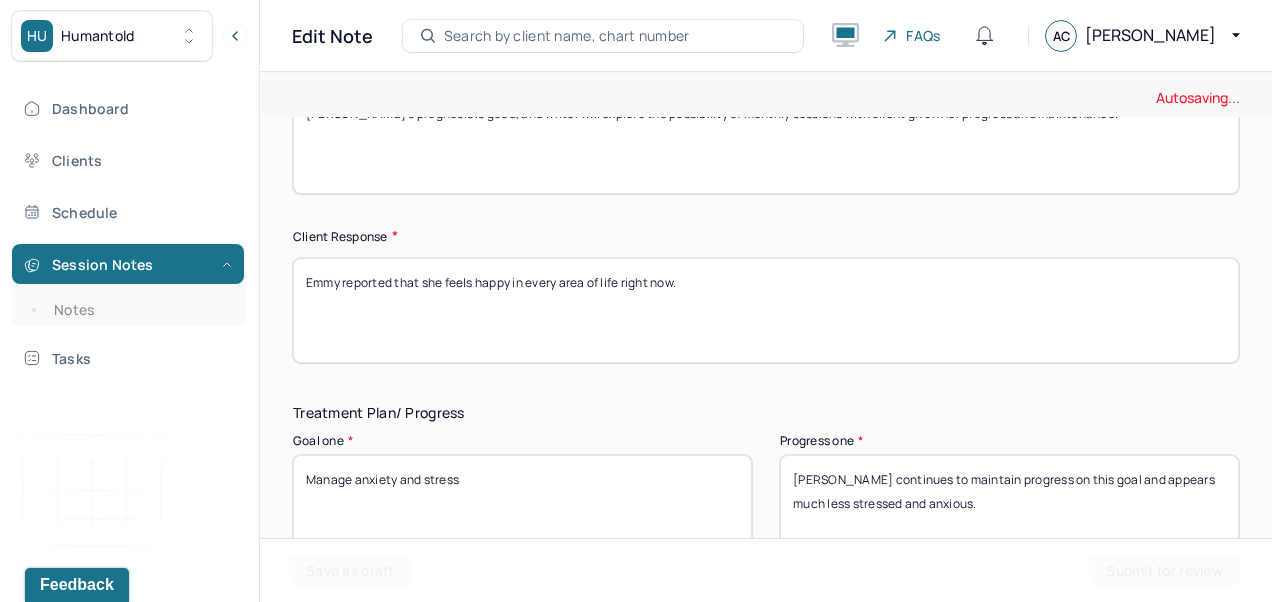click on "Emmy reported that she feels happy in every area of life right now." at bounding box center [766, 310] 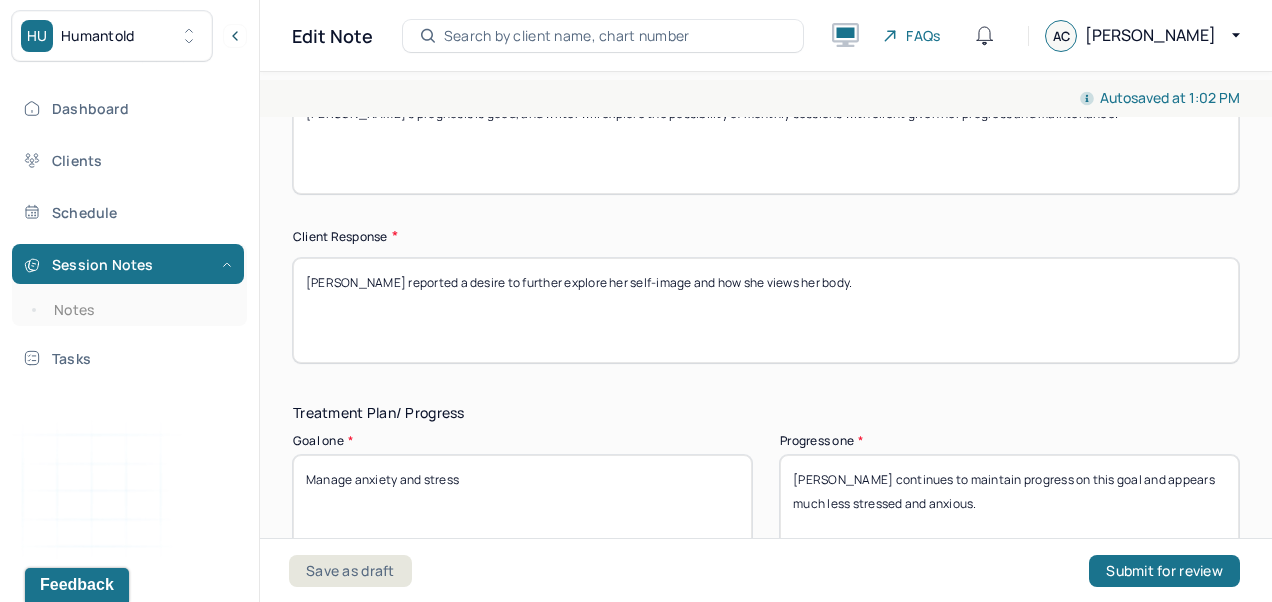 scroll, scrollTop: 3060, scrollLeft: 0, axis: vertical 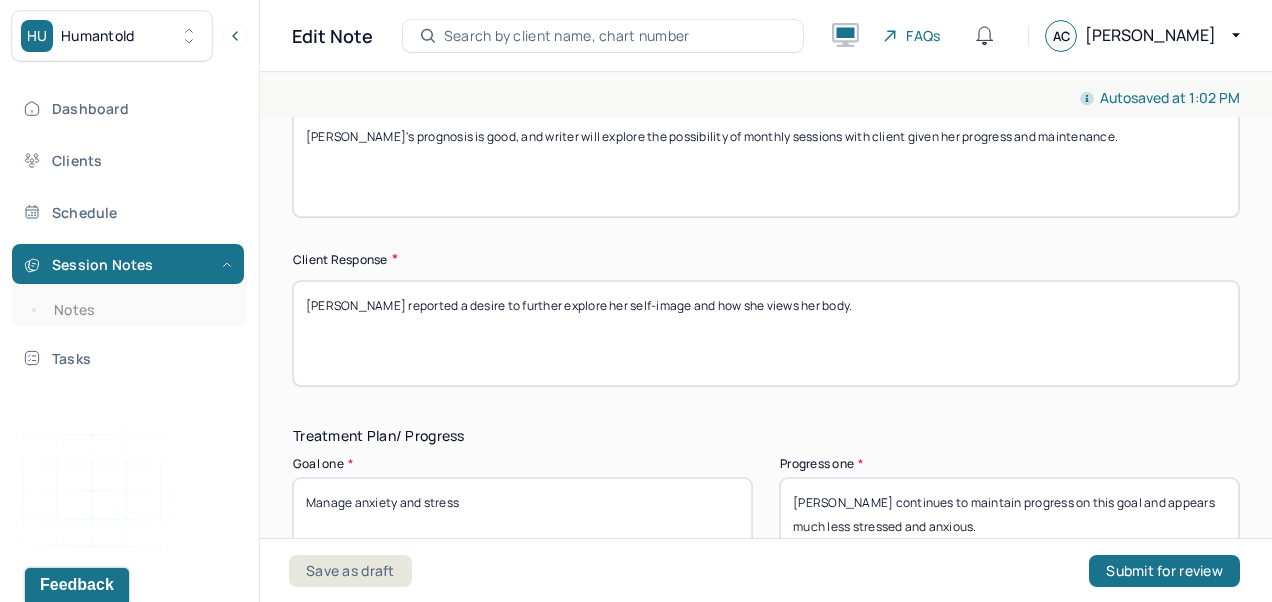type on "[PERSON_NAME] reported a desire to further explore her self-image and how she views her body." 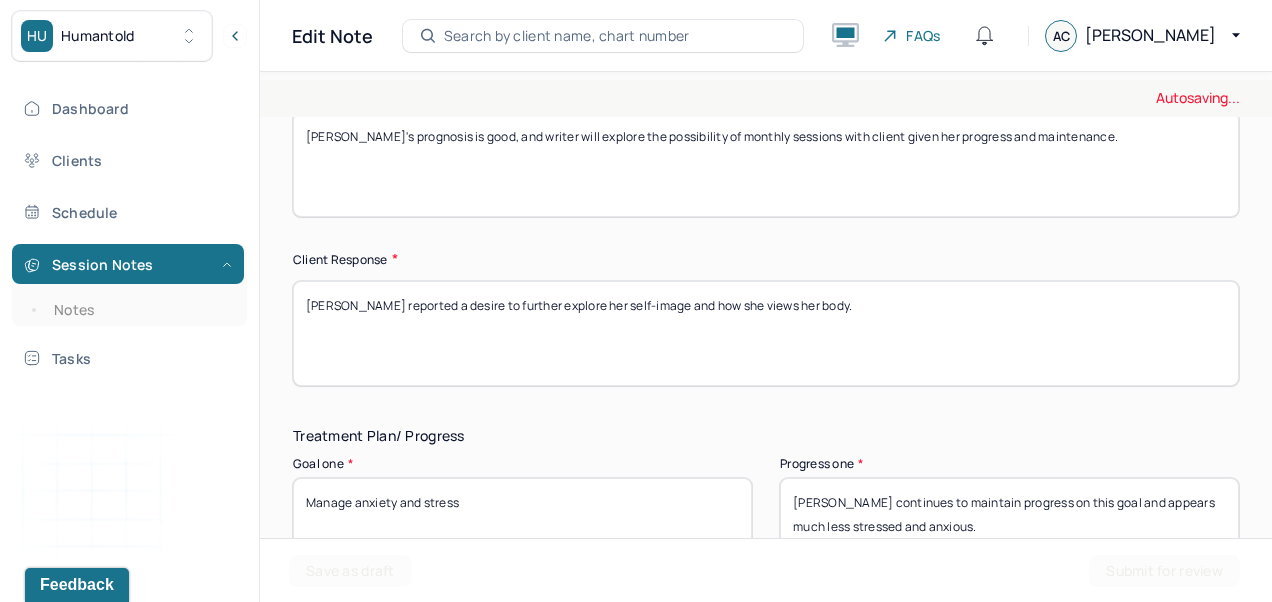 click on "[PERSON_NAME]'s prognosis is good, and writer will explore the possibility of monthly sessions with client given her progress and maintenance." at bounding box center [766, 164] 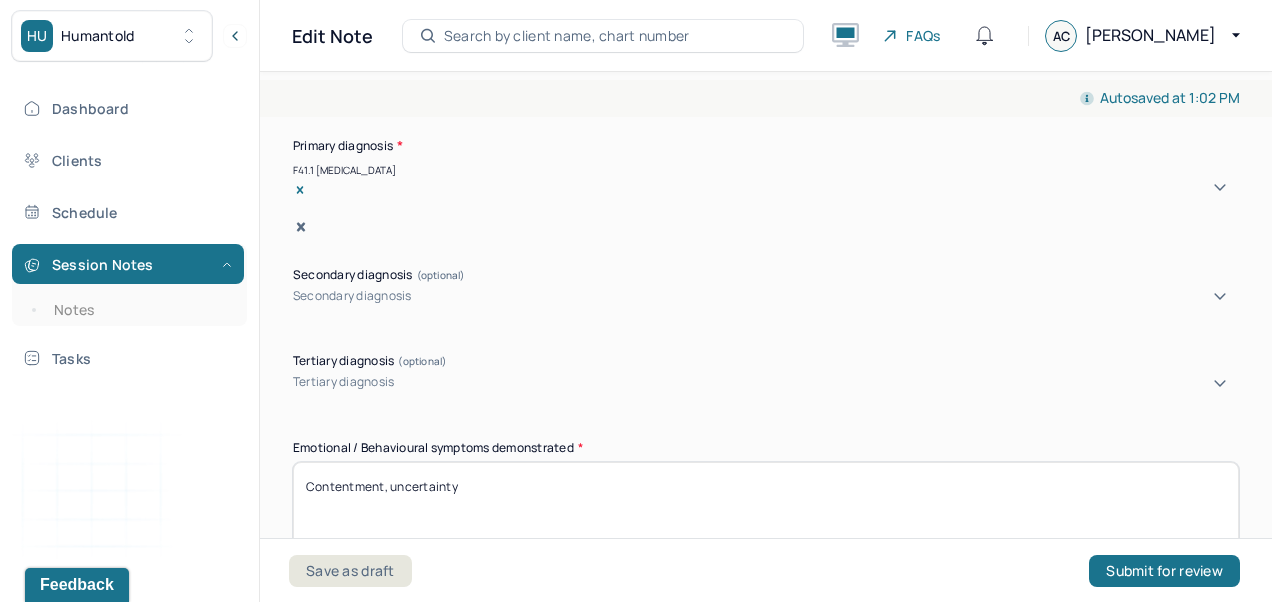 scroll, scrollTop: 0, scrollLeft: 0, axis: both 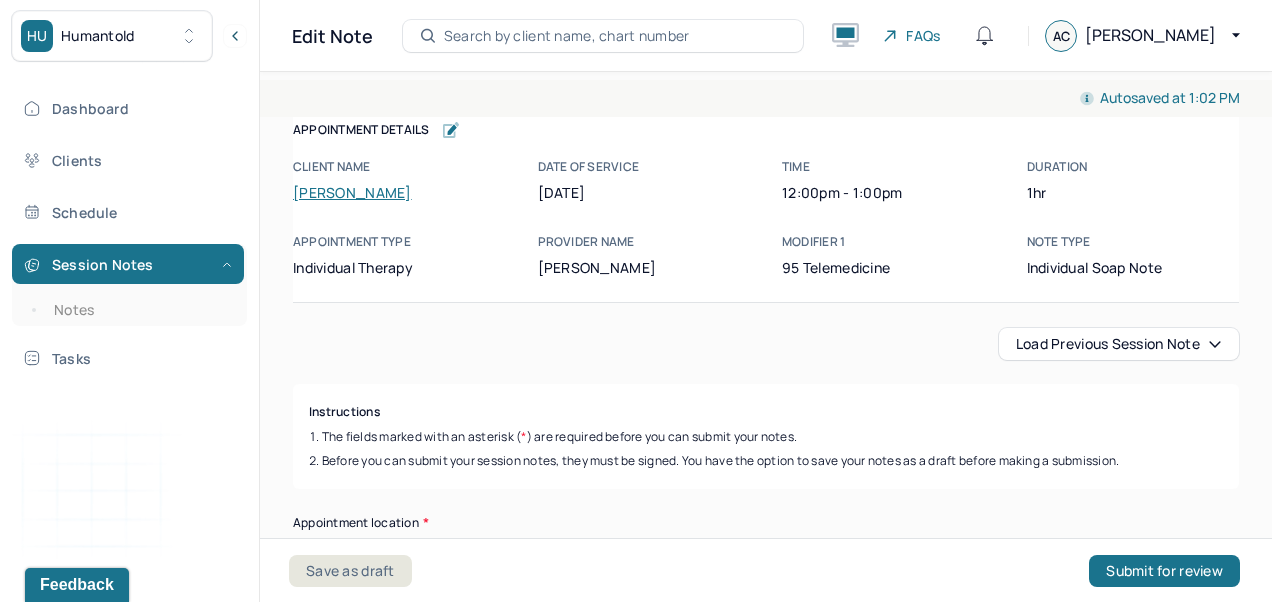 click on "Load previous session note" at bounding box center [1119, 344] 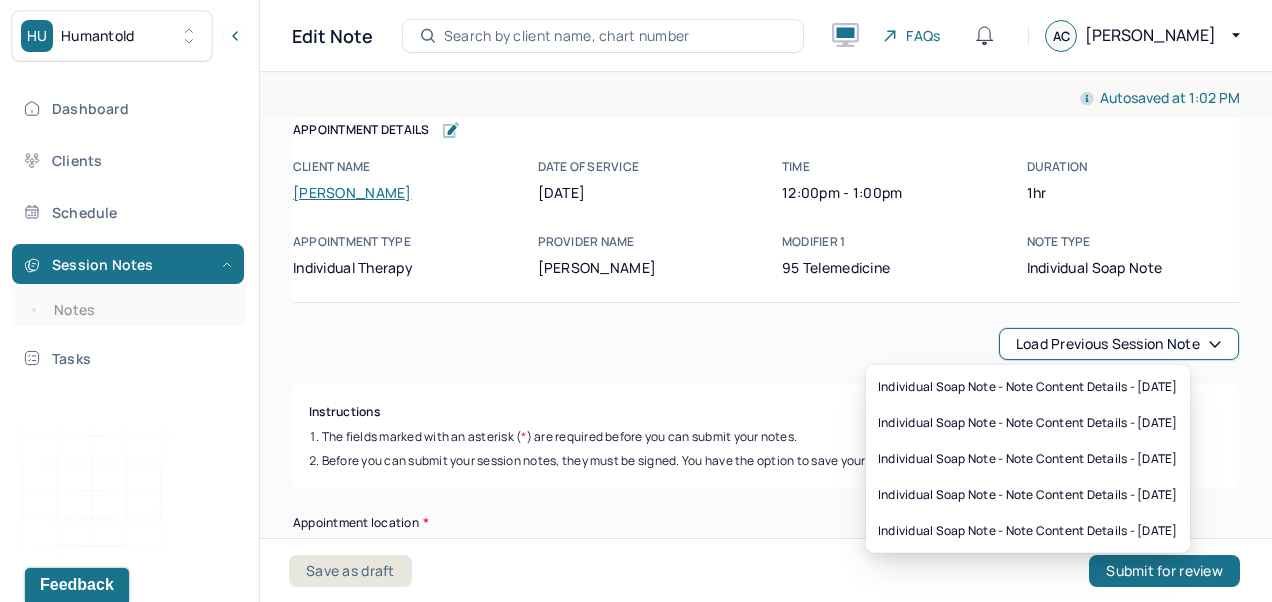 click on "Autosaved at 1:02 PM Appointment Details     Client name [PERSON_NAME] Date of service [DATE] Time 12:00pm - 1:00pm Duration 1hr Appointment type individual therapy Provider name [PERSON_NAME] Modifier 1 95 Telemedicine Note type Individual soap note Appointment Details     Client name [PERSON_NAME] Date of service [DATE] Time 12:00pm - 1:00pm Duration 1hr Appointment type individual therapy Provider name [PERSON_NAME] Modifier 1 95 Telemedicine Note type Individual soap note   Load previous session note   Instructions The fields marked with an asterisk ( * ) are required before you can submit your notes. Before you can submit your session notes, they must be signed. You have the option to save your notes as a draft before making a submission. Appointment location * Teletherapy Client Teletherapy Location Home Office Other Provider Teletherapy Location Home Office Other Consent was received for the teletherapy session The teletherapy session was conducted via video Primary diagnosis * (optional) * * *" at bounding box center (766, 2372) 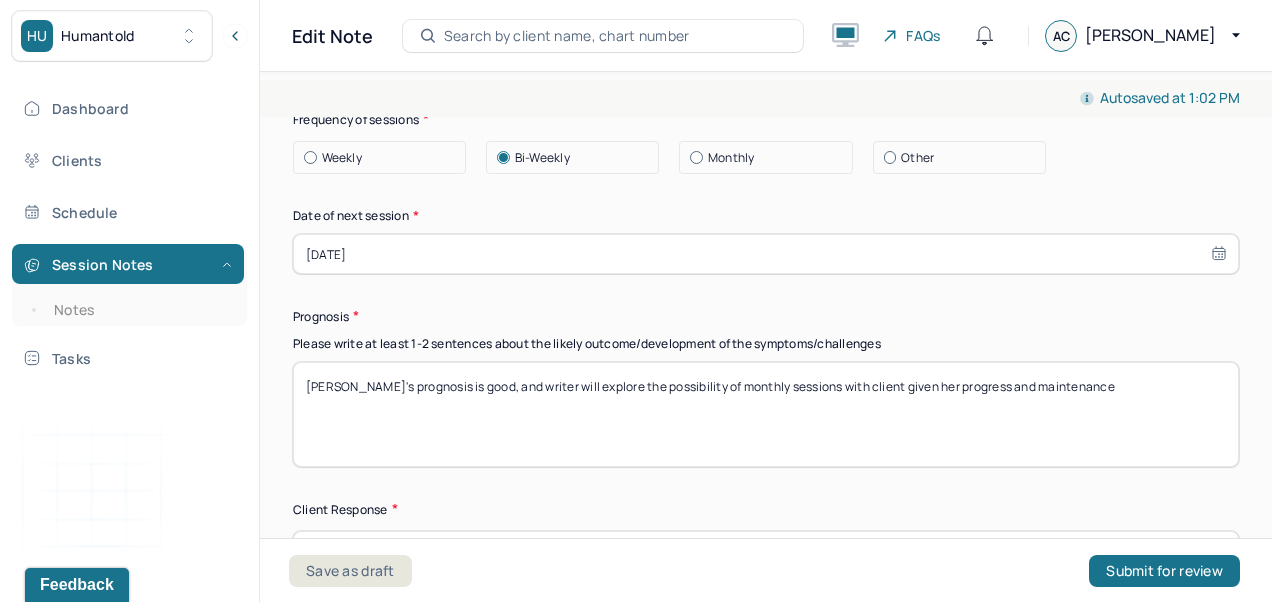 scroll, scrollTop: 2986, scrollLeft: 0, axis: vertical 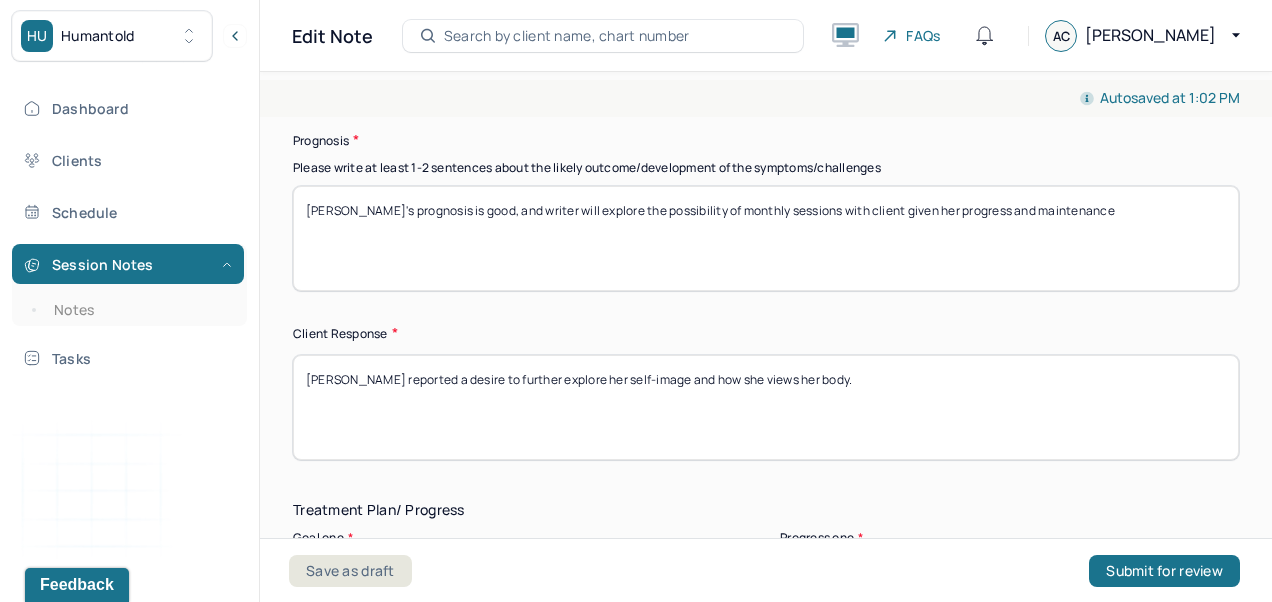 click on "[PERSON_NAME]'s prognosis is good, and writer will explore the possibility of monthly sessions with client given her progress and maintenance" at bounding box center (766, 238) 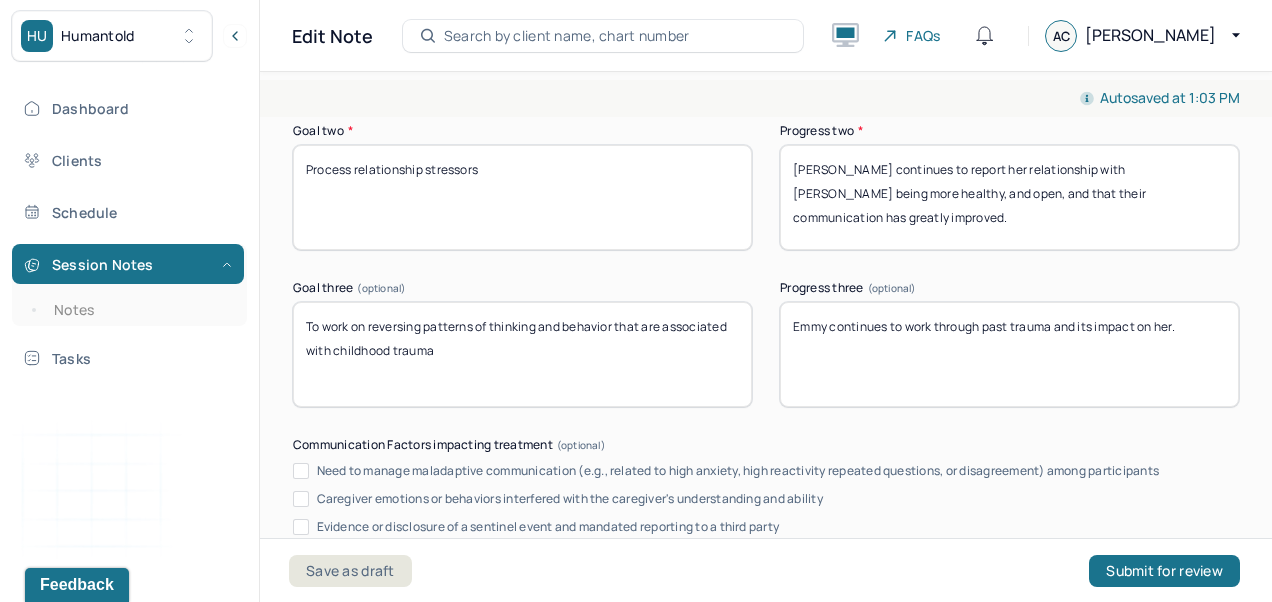 scroll, scrollTop: 3554, scrollLeft: 0, axis: vertical 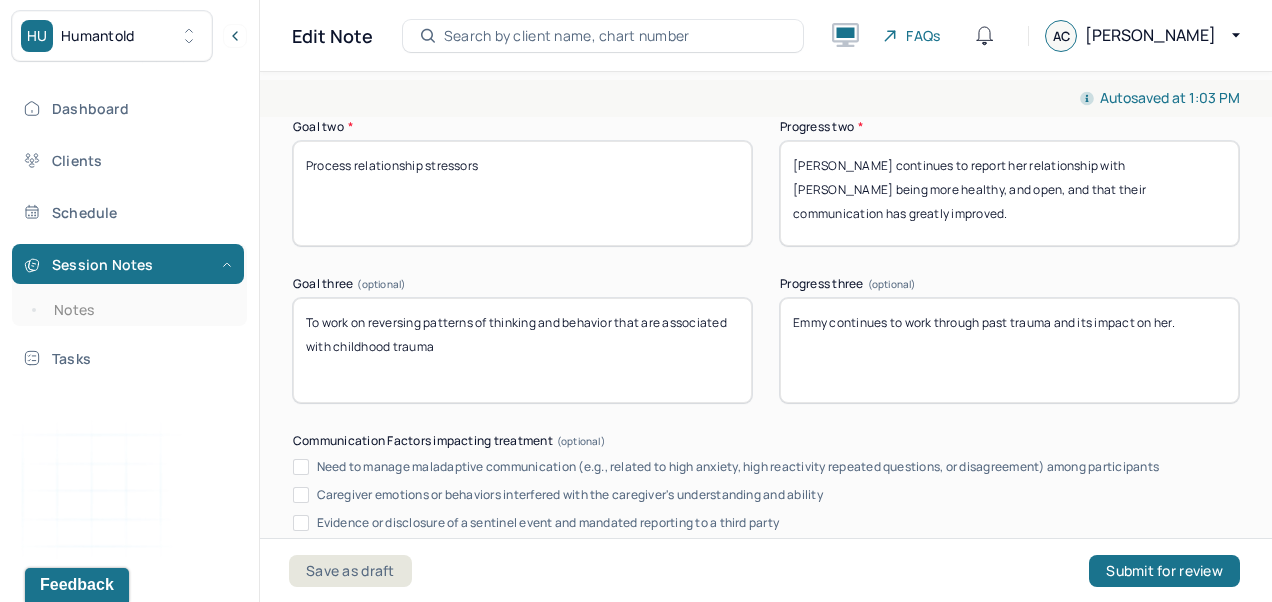type on "Emmy's prognosis is good, and writer will explore the possibility of monthly sessions with client given her progress and maintenance as stated on [DATE]." 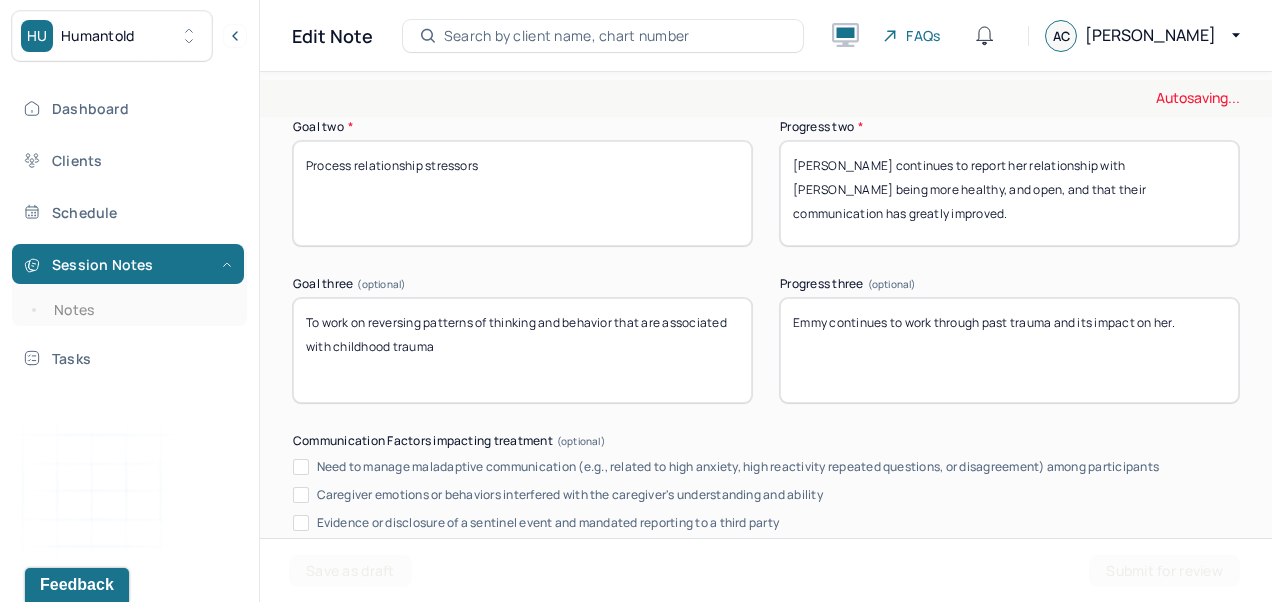 type on "[PERSON_NAME] continues to maintain progress on this goal and appears much less stressed and anxious than in the past." 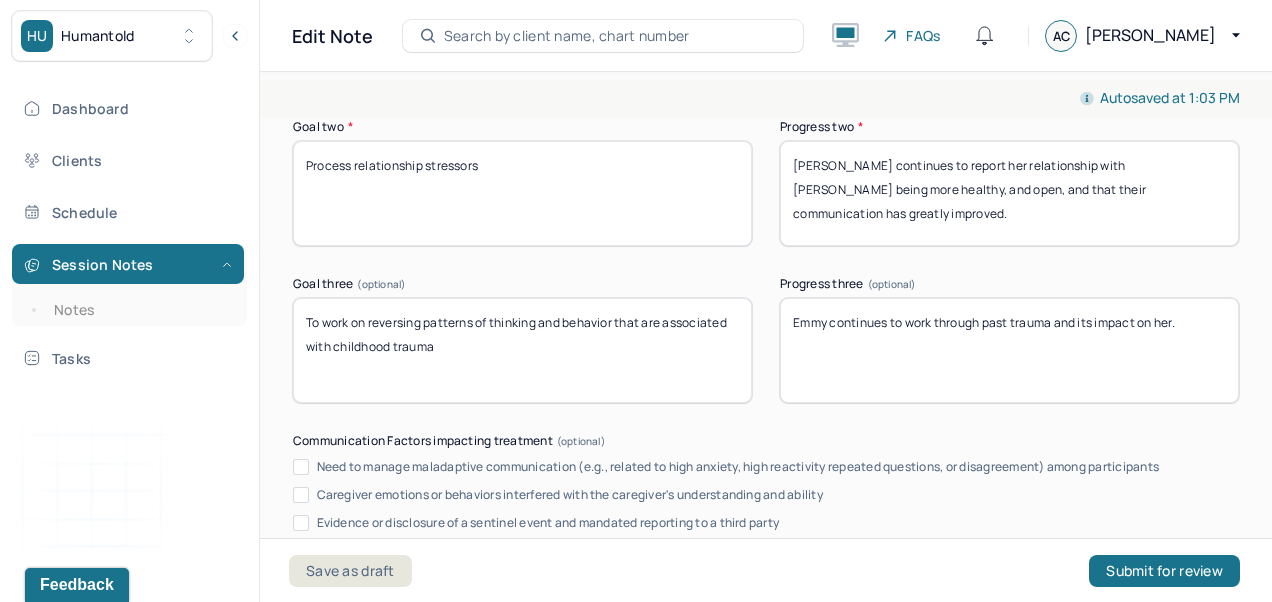 click on "[PERSON_NAME] continues to report her relationship with [PERSON_NAME] being more healthy, and open, and that their communication has greatly improved." at bounding box center [1009, 193] 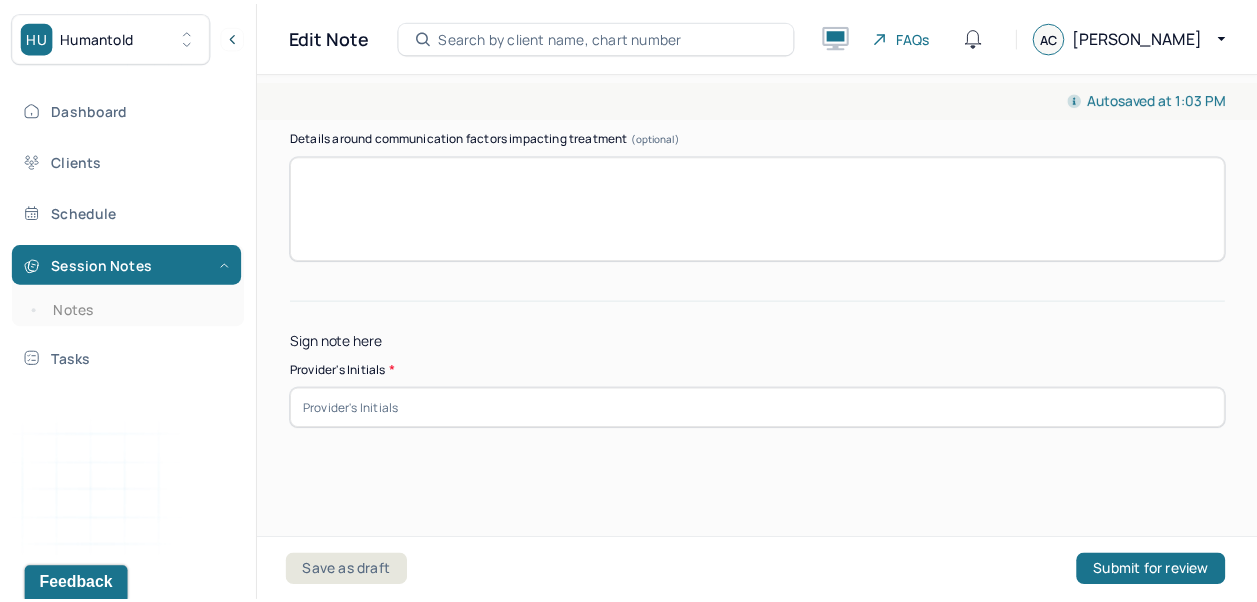 scroll, scrollTop: 4238, scrollLeft: 0, axis: vertical 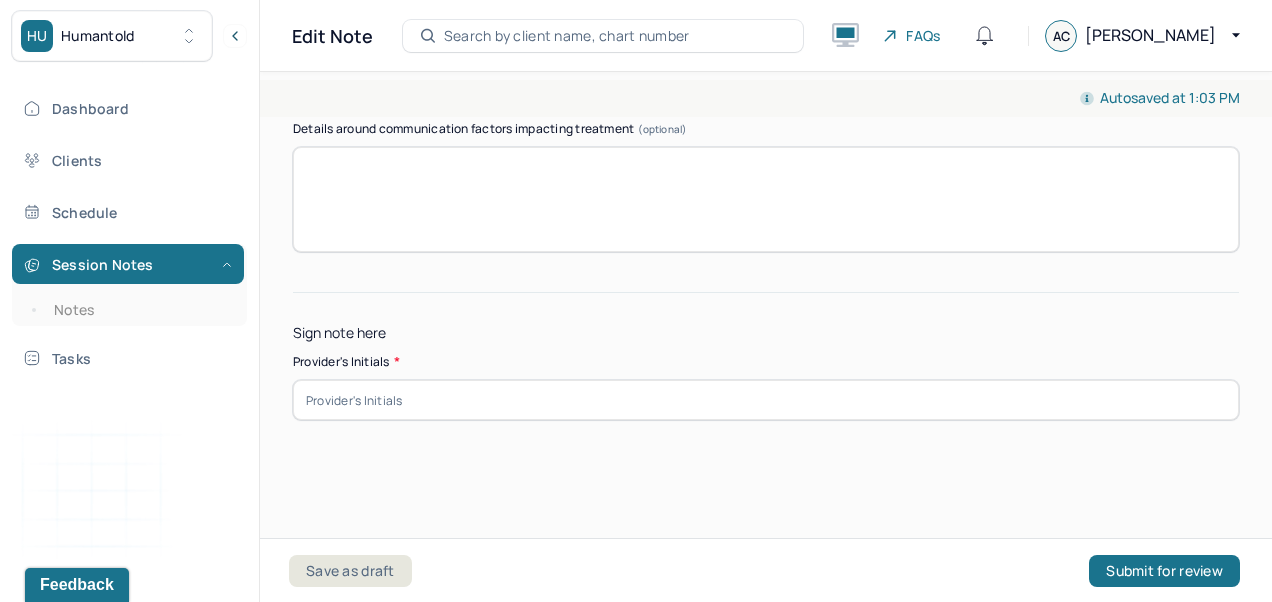 type on "[PERSON_NAME] continues to report her relationship with [PERSON_NAME] being healthier, and open, and that their communication has greatly improved." 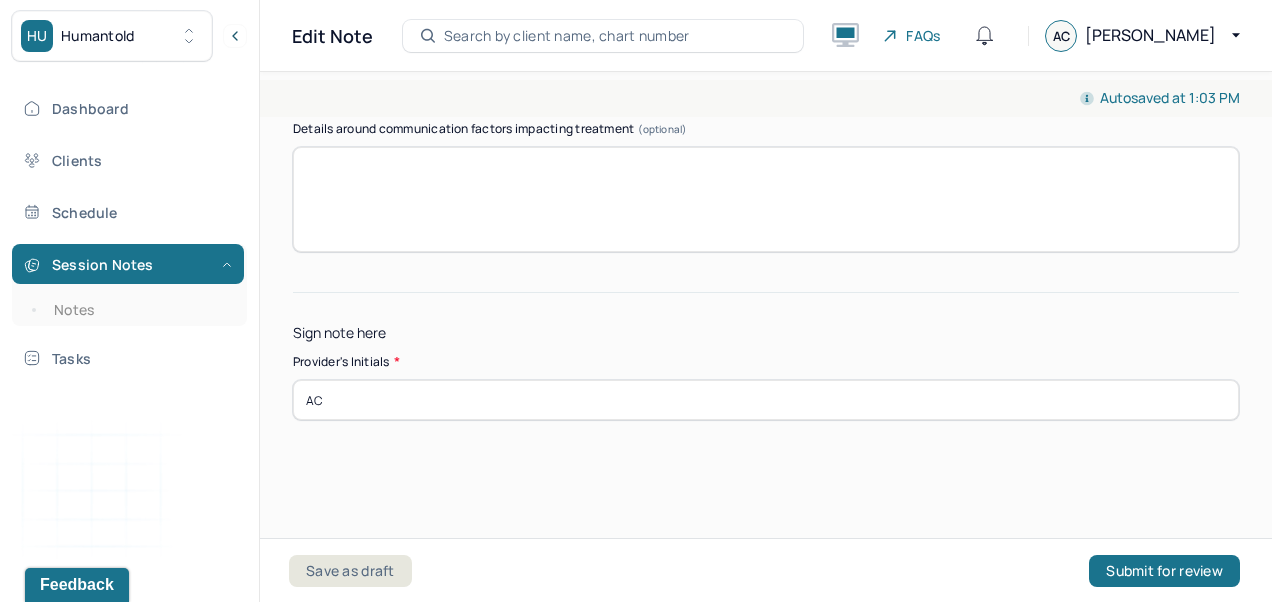 type on "AC" 